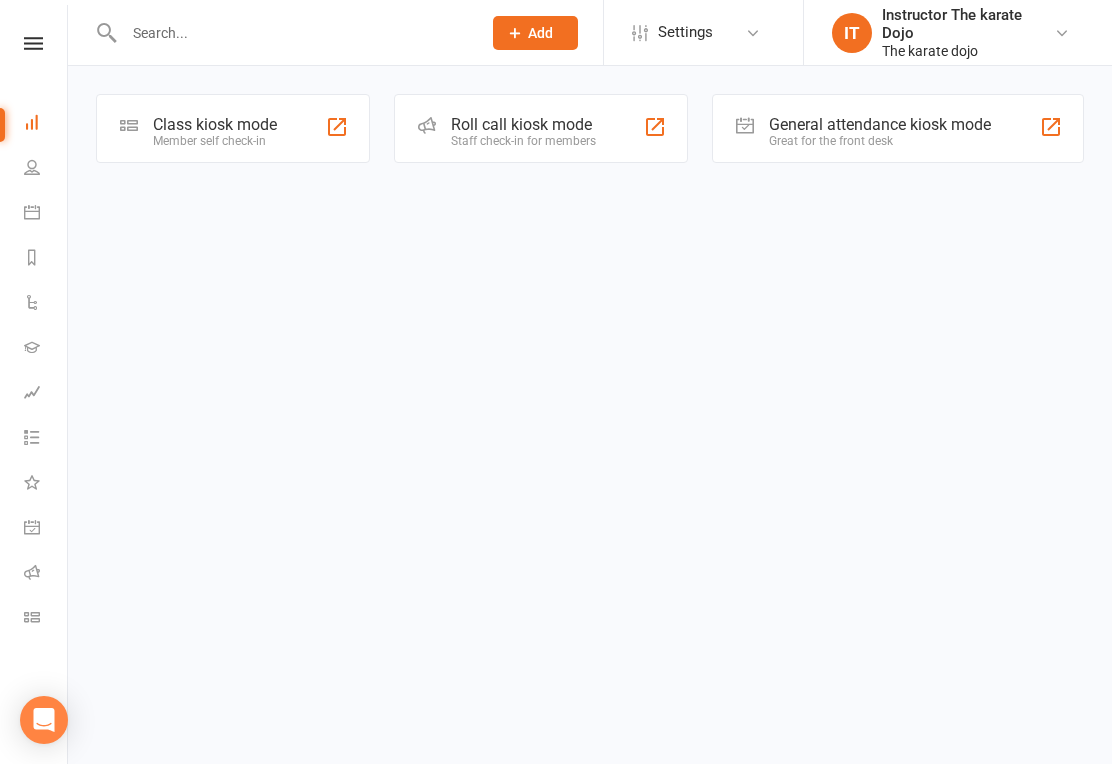scroll, scrollTop: 0, scrollLeft: 0, axis: both 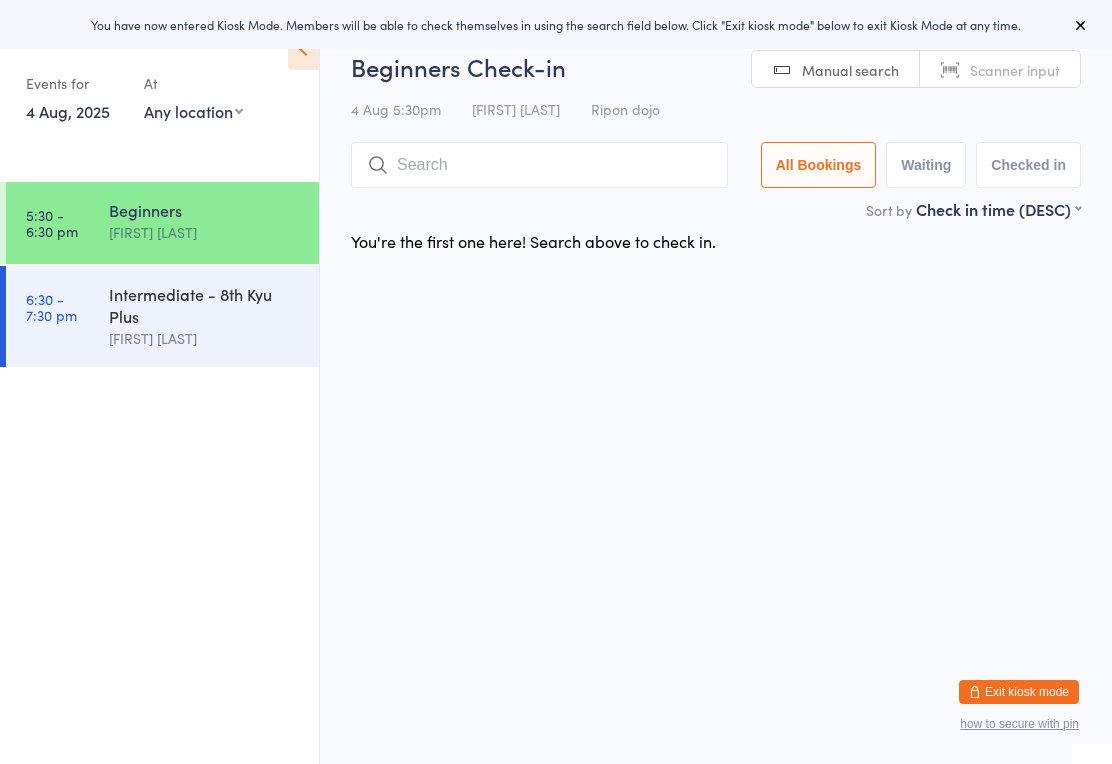 click on "Beginners Check-in 4 Aug 5:30pm  [FIRST] [LAST]  Ripon dojo  Manual search Scanner input All Bookings Waiting  Checked in" at bounding box center (716, 124) 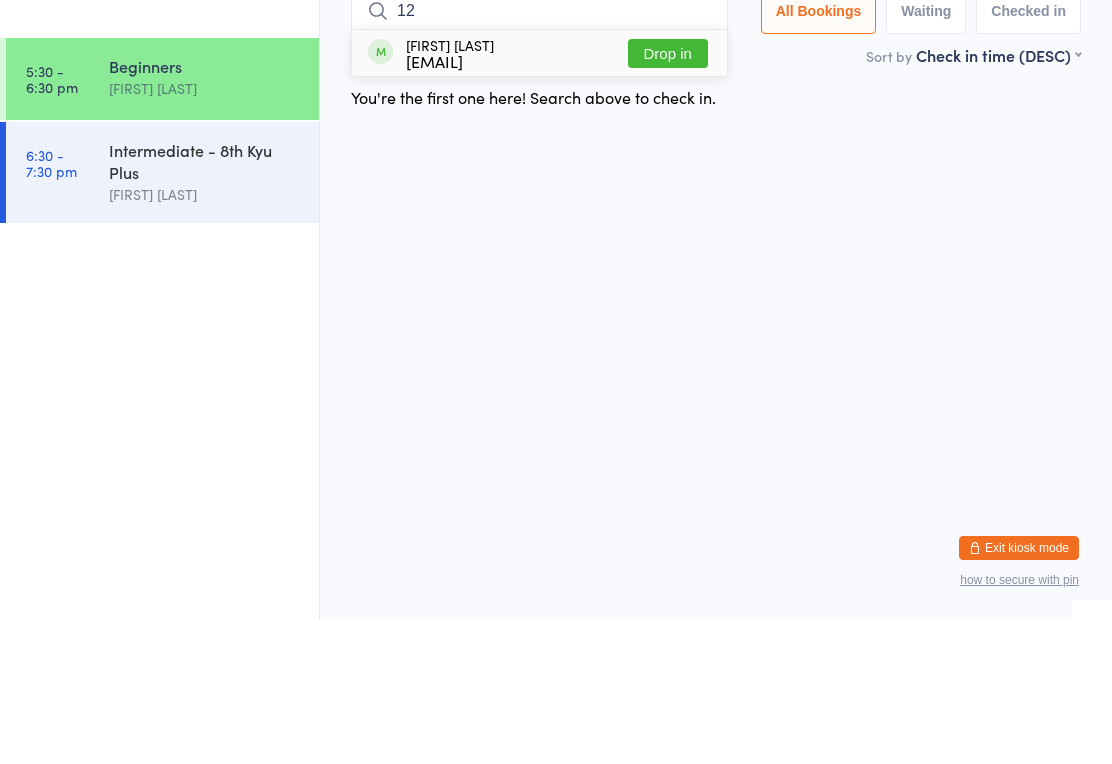 type on "120" 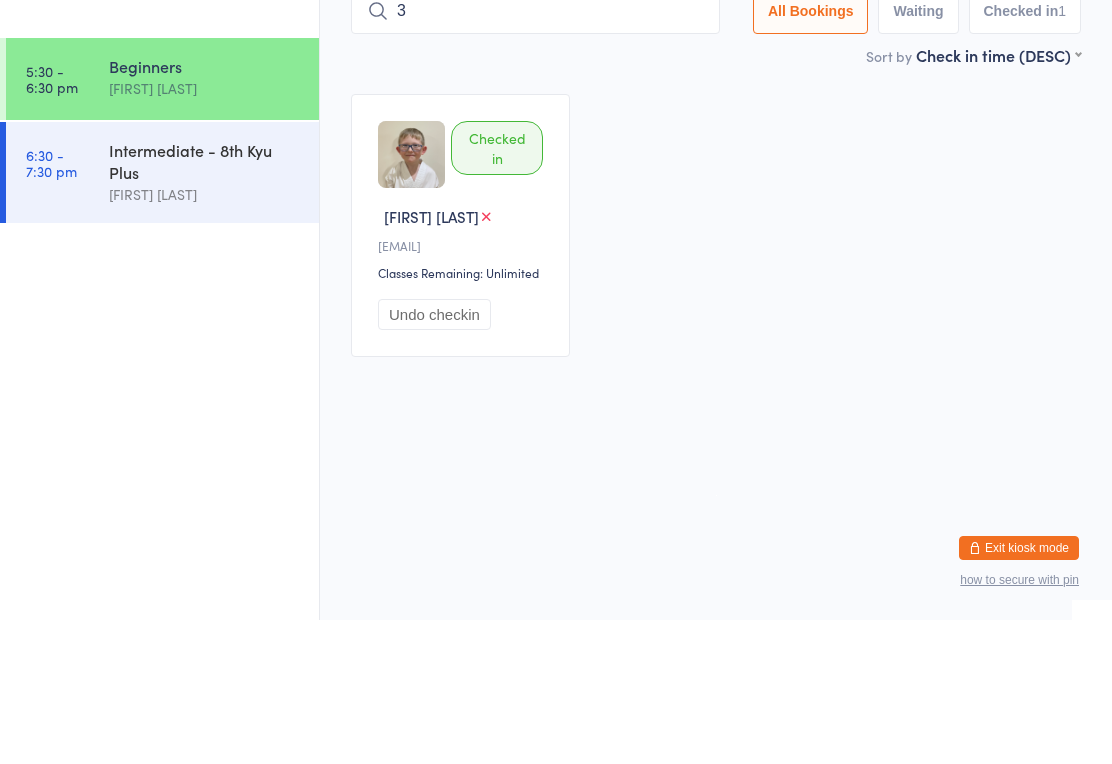 type on "34" 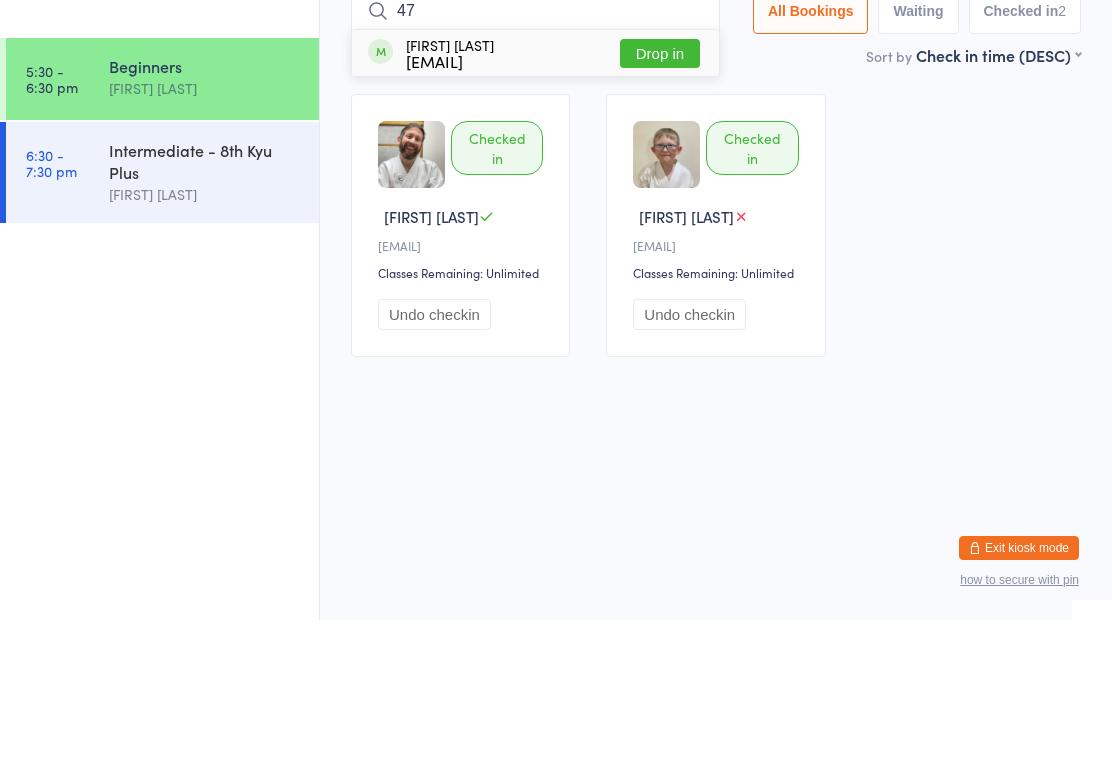 type on "47" 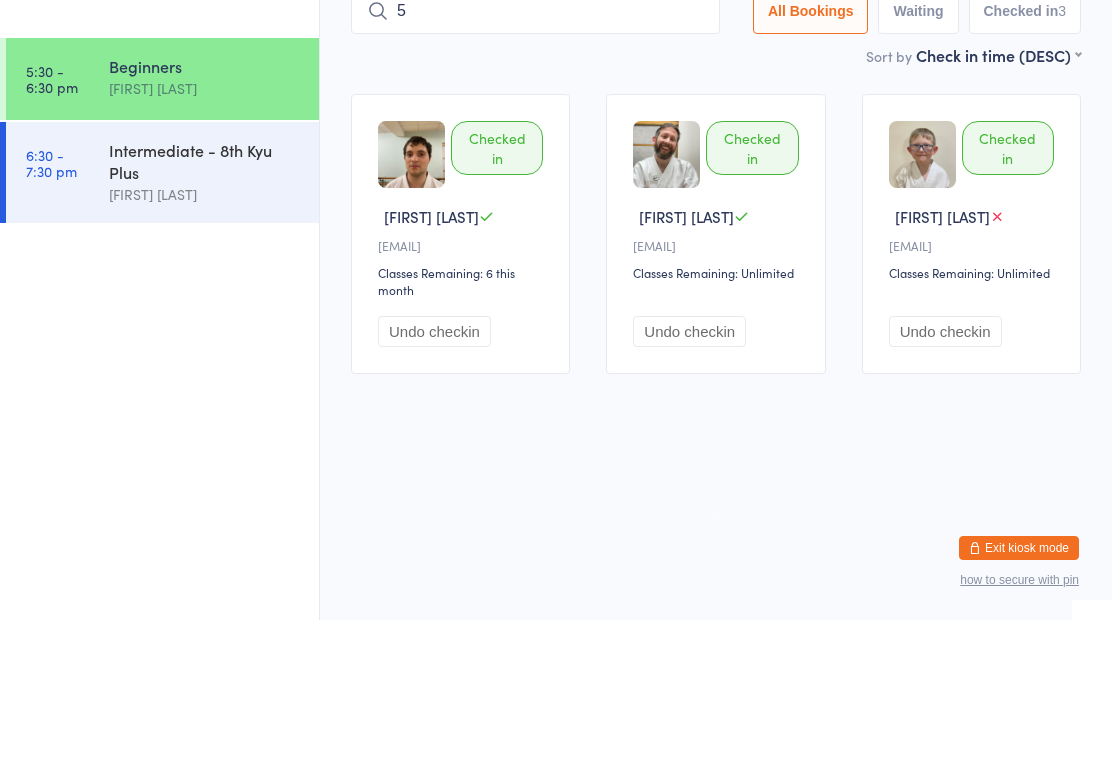 type on "58" 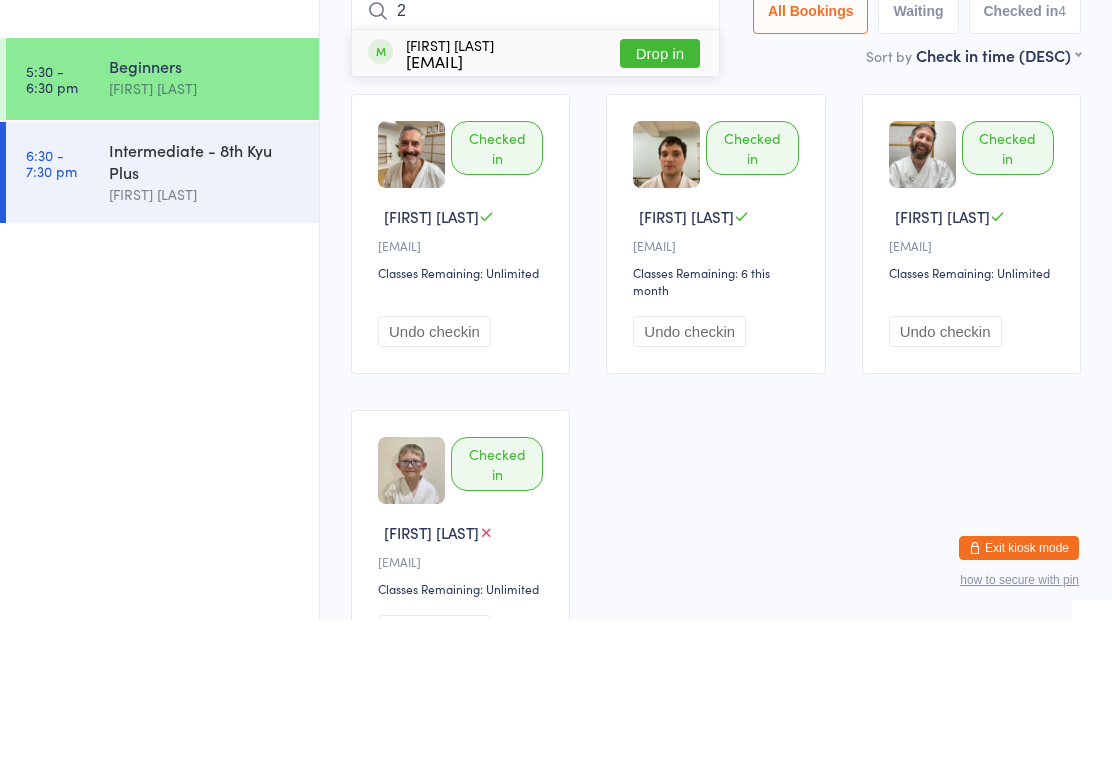 type on "21" 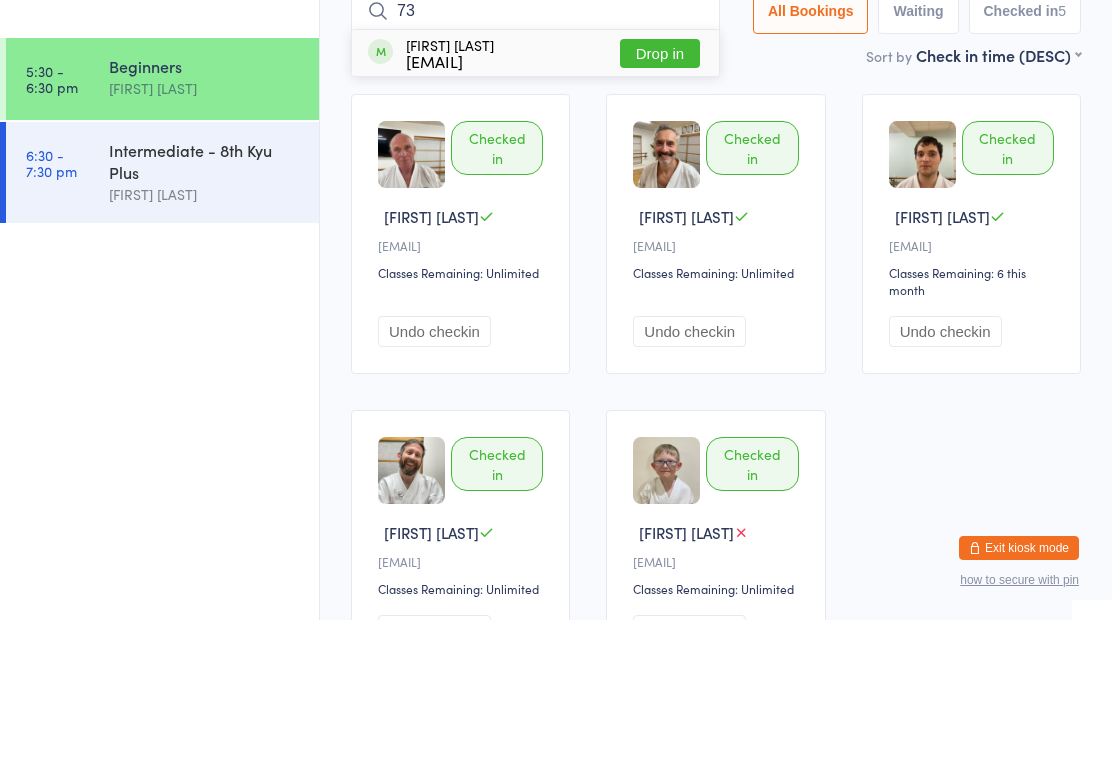 type on "73" 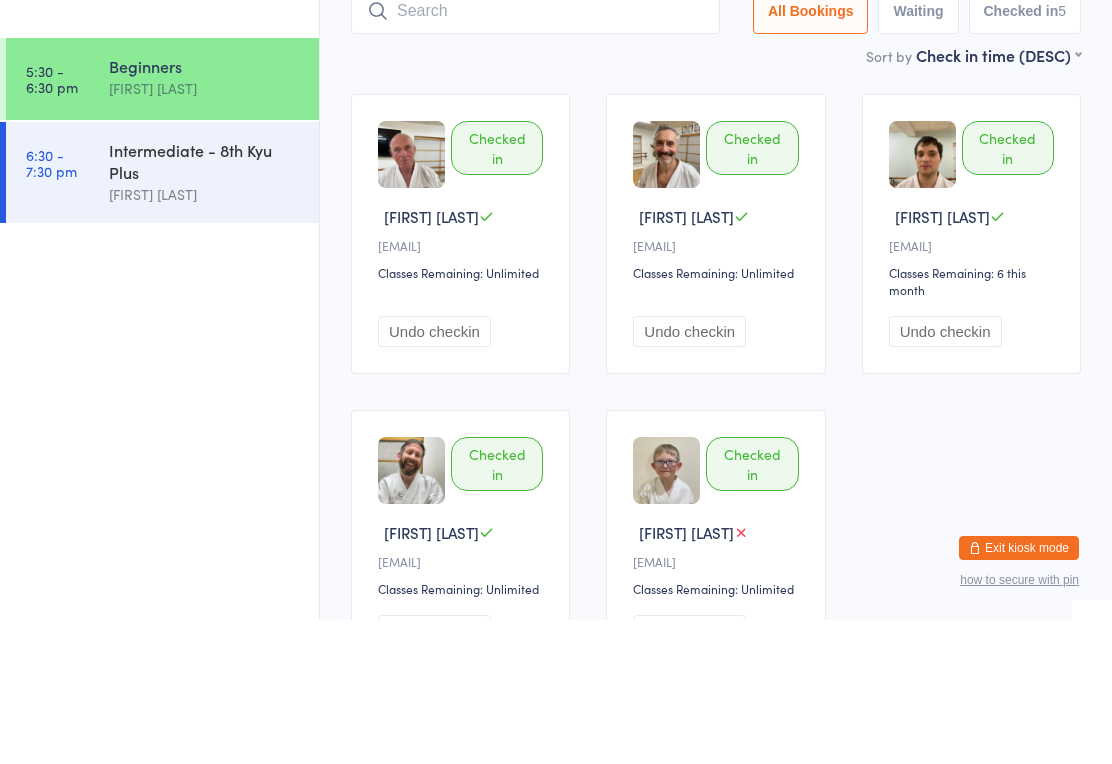 scroll, scrollTop: 144, scrollLeft: 0, axis: vertical 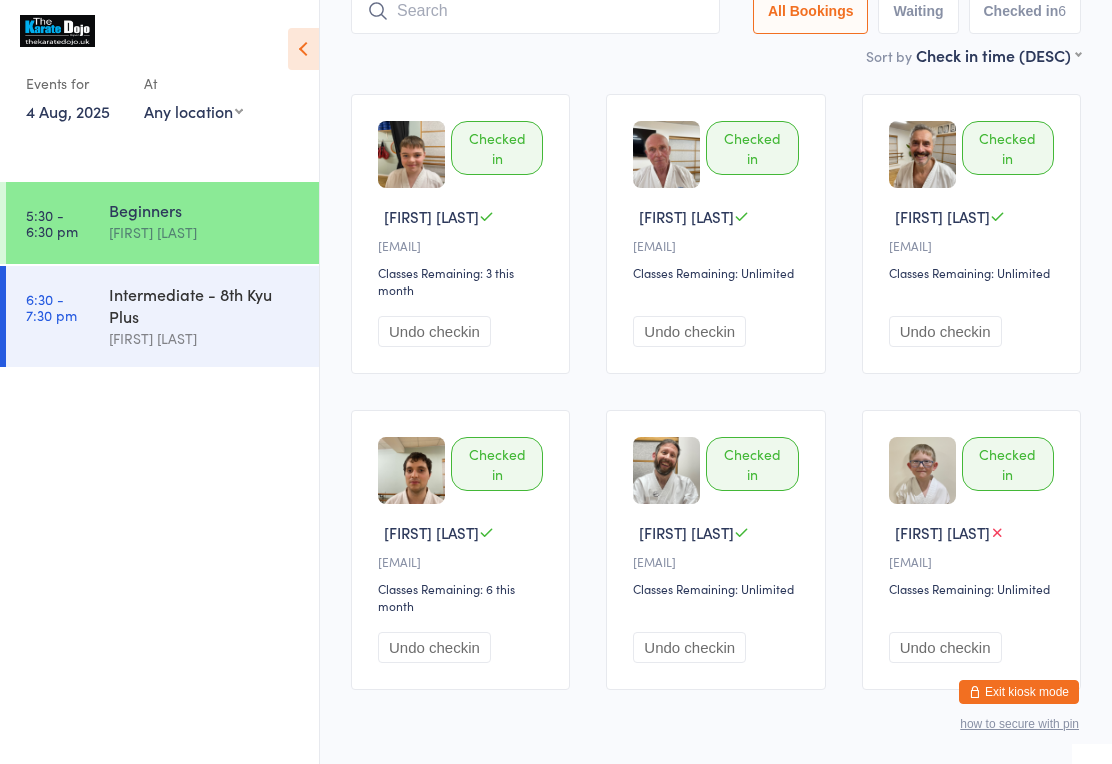 click at bounding box center (535, 11) 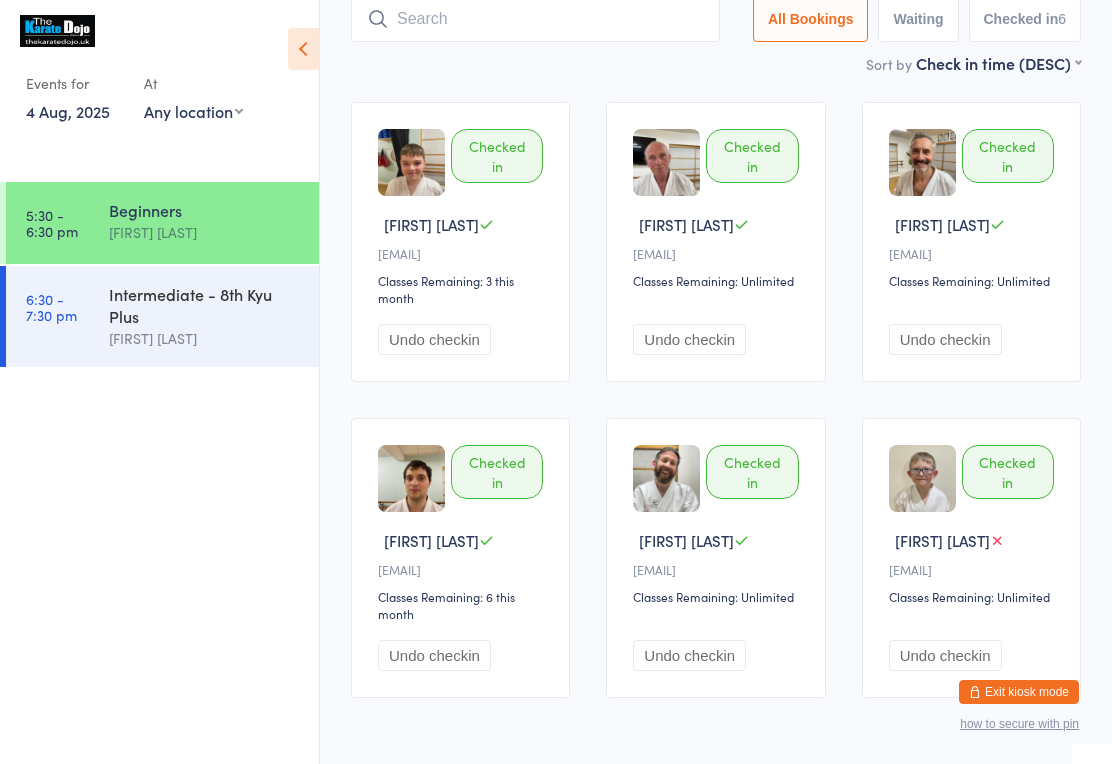 scroll, scrollTop: 134, scrollLeft: 0, axis: vertical 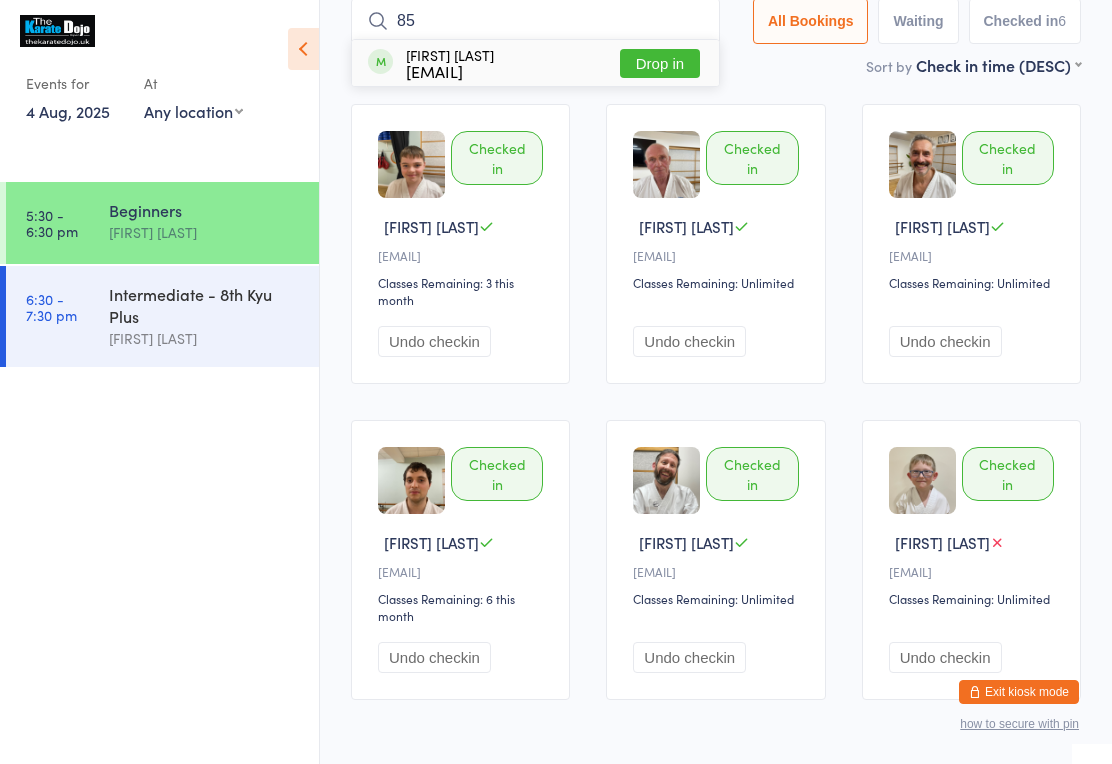 type on "85" 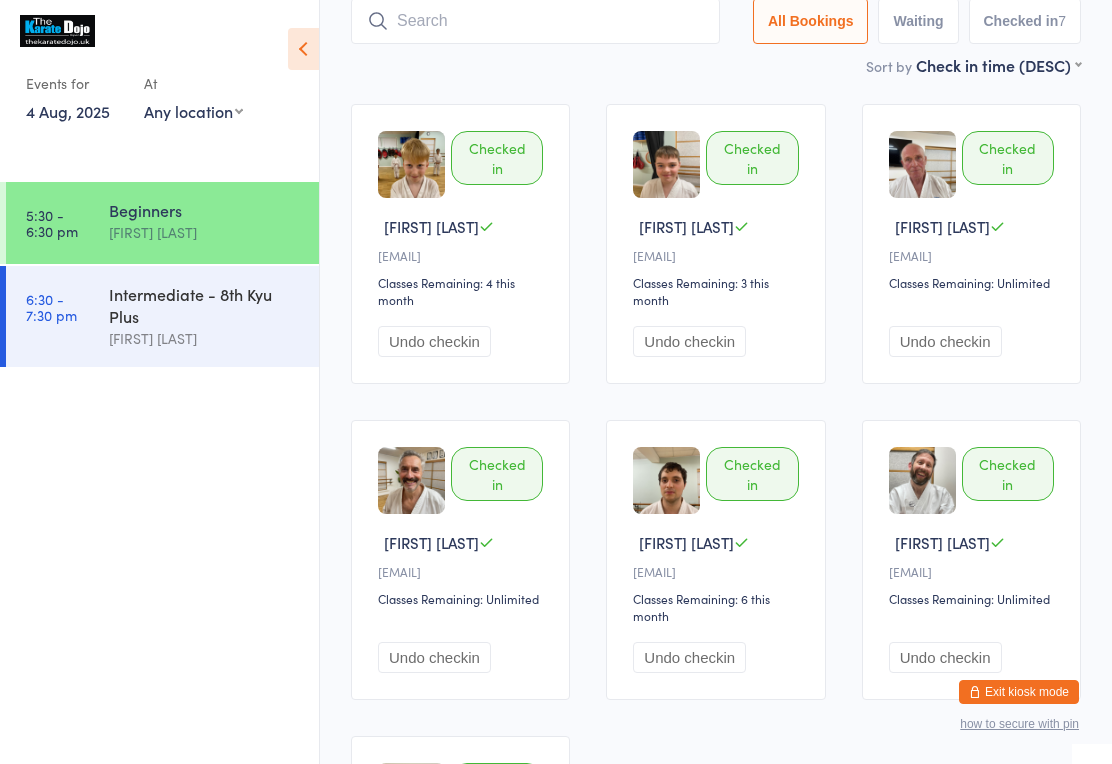 click at bounding box center (535, 21) 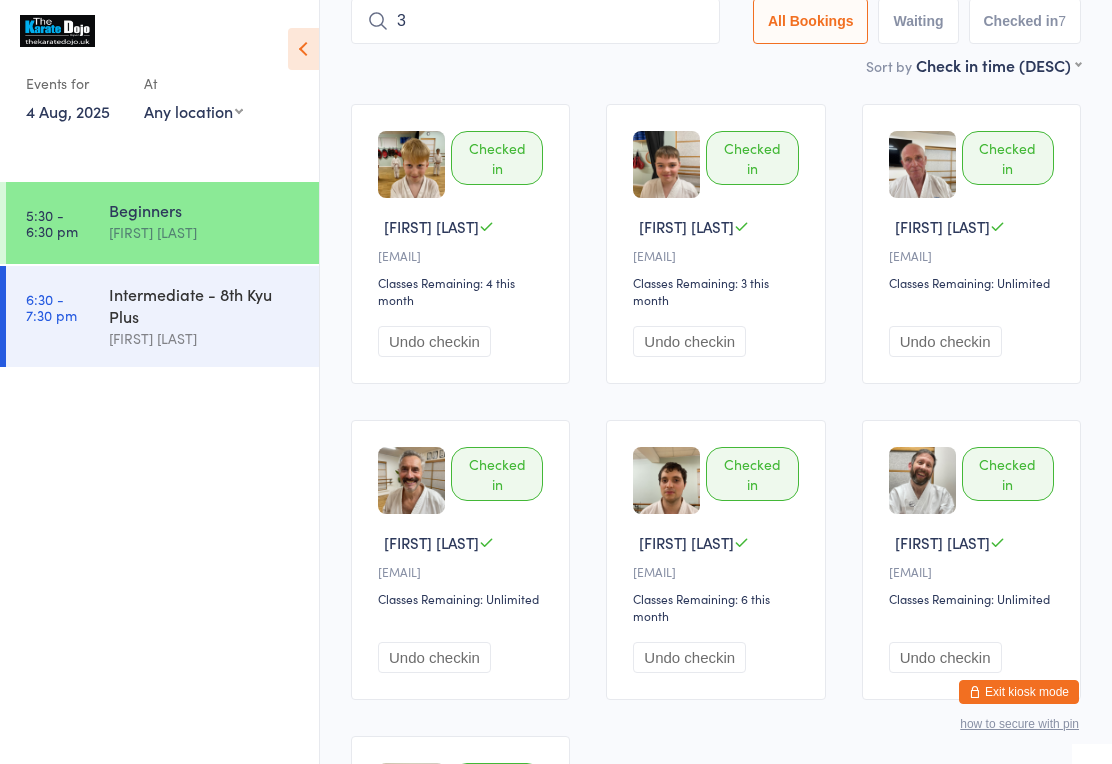 type on "32" 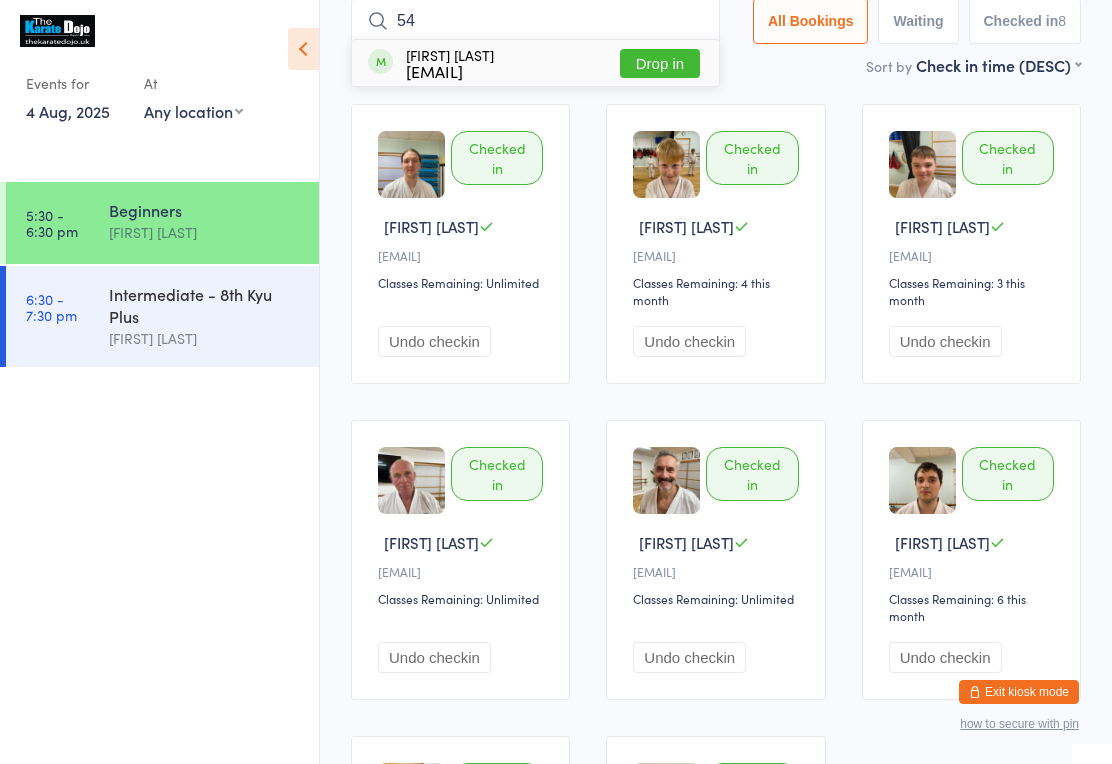 type on "5" 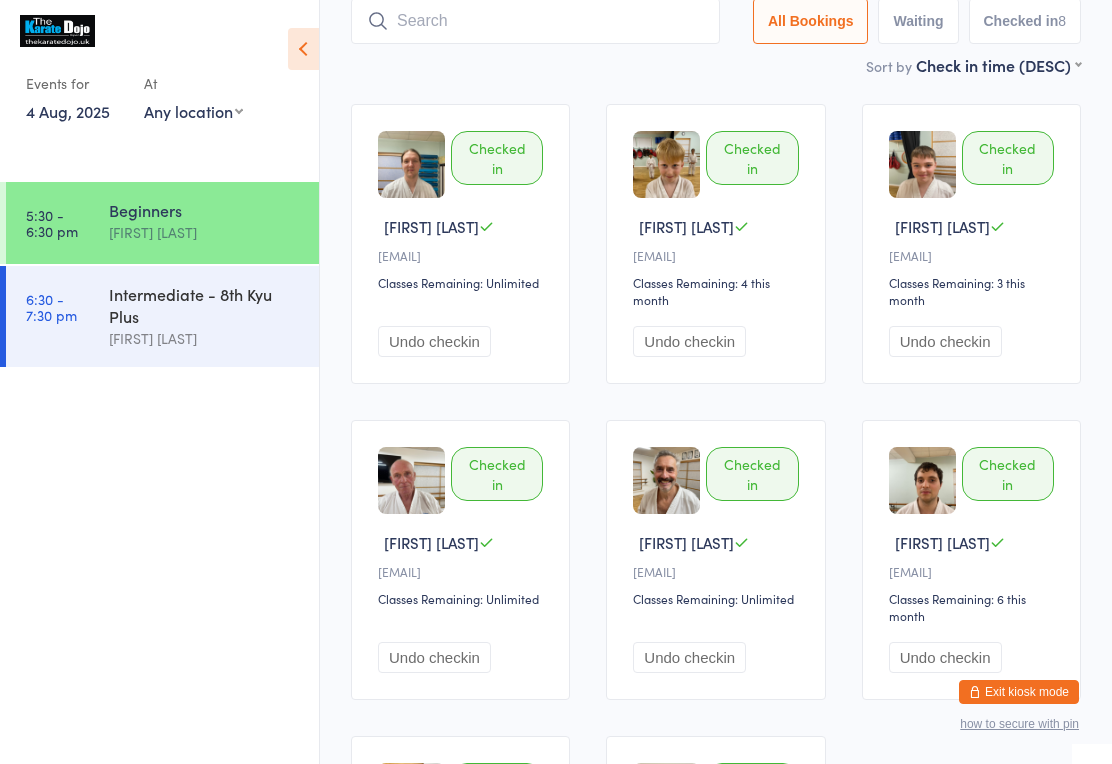 type on "1" 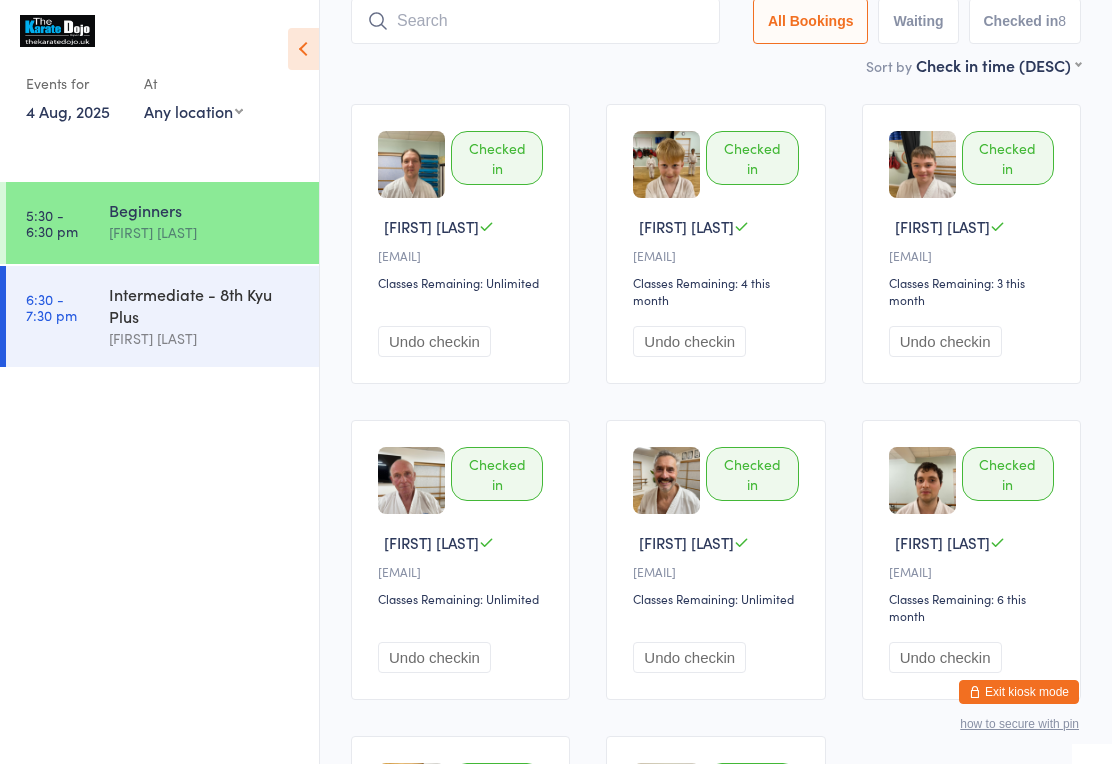 type on "2" 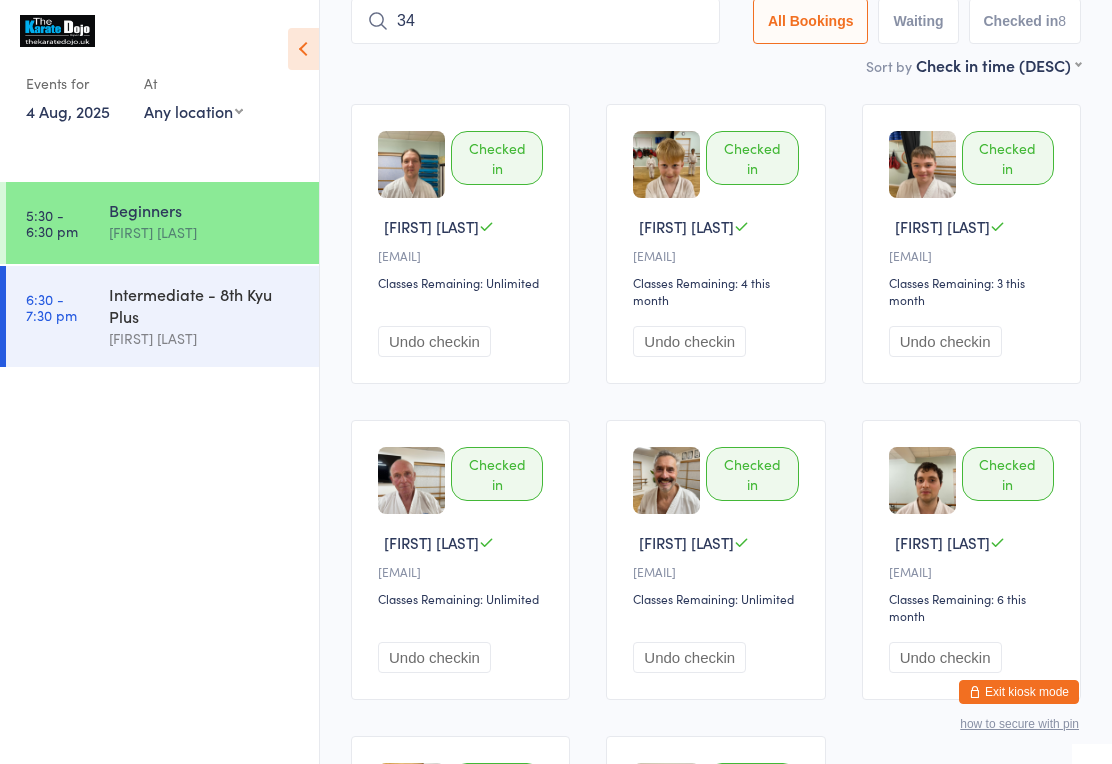 type on "3" 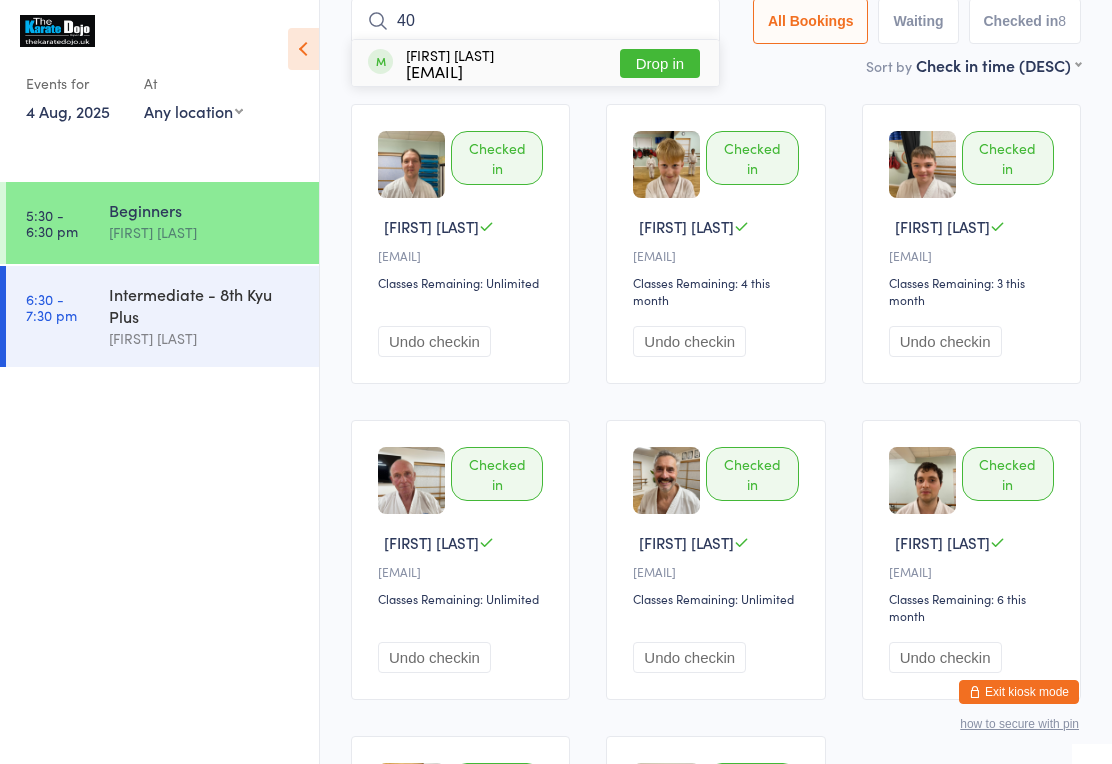 type on "4" 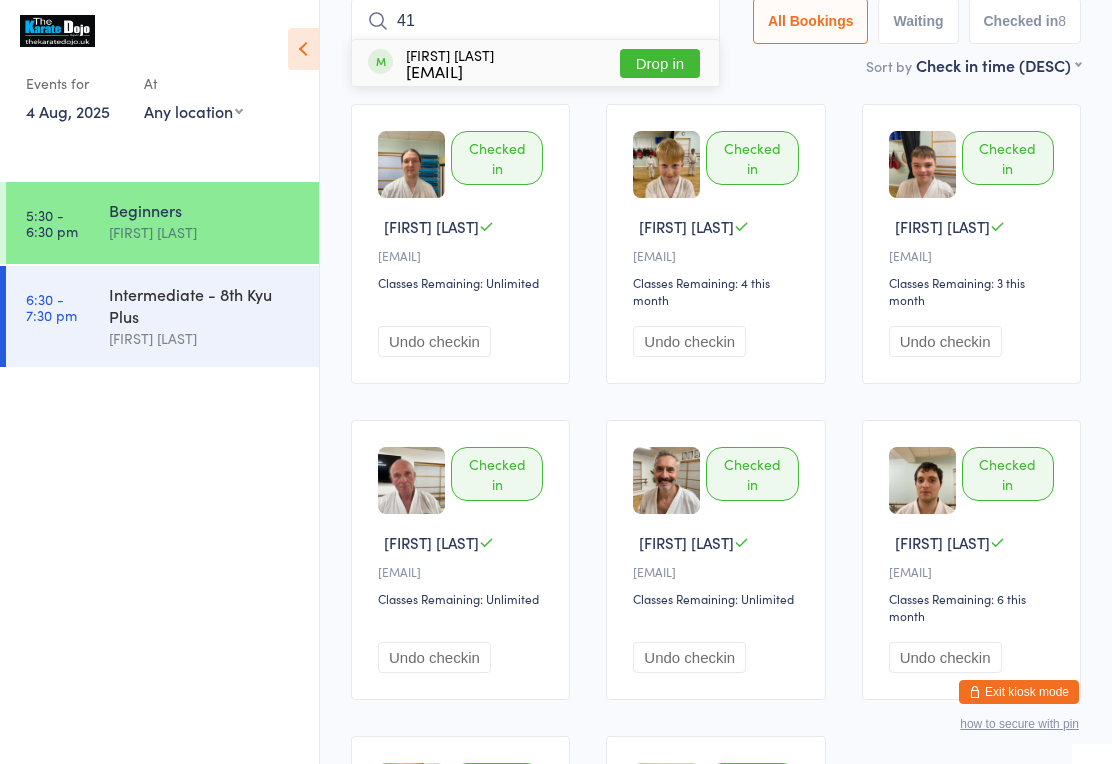 type on "4" 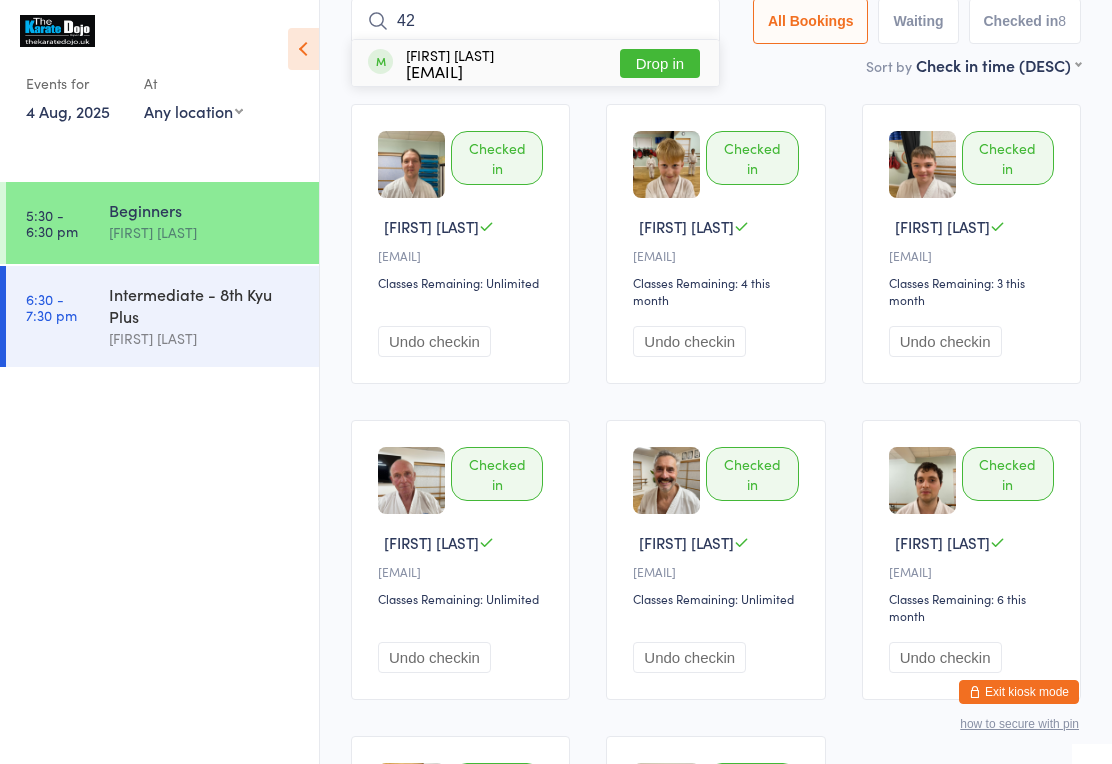 type on "4" 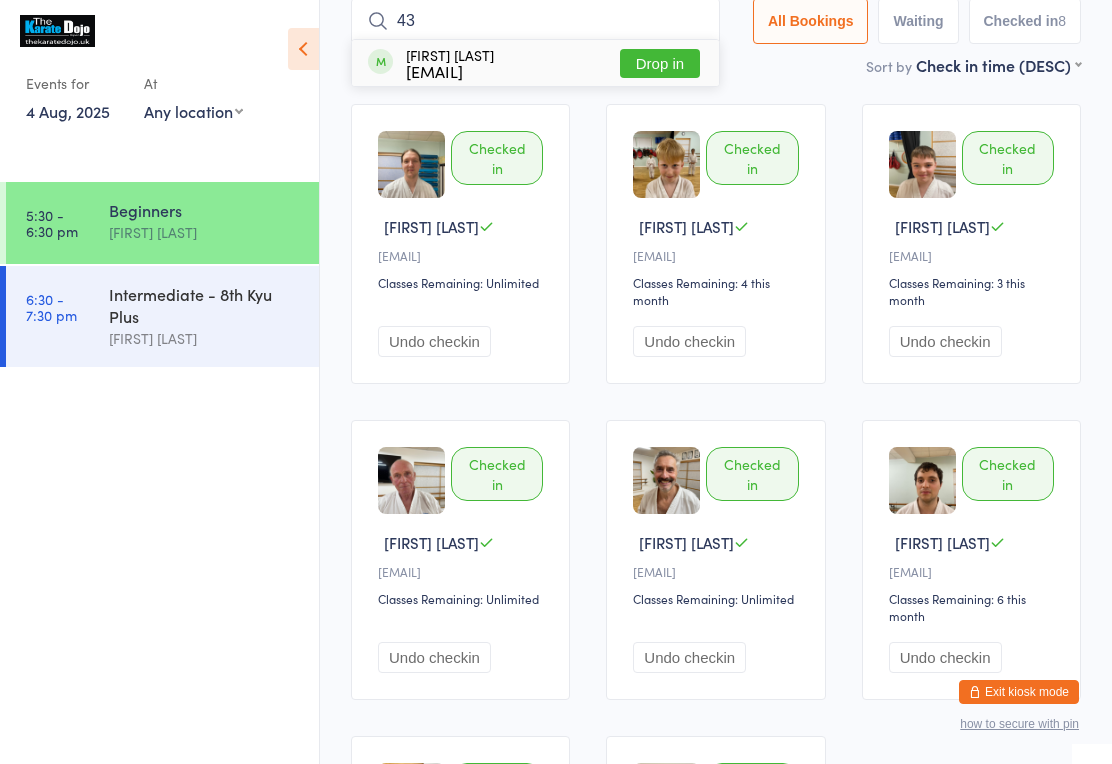 type on "4" 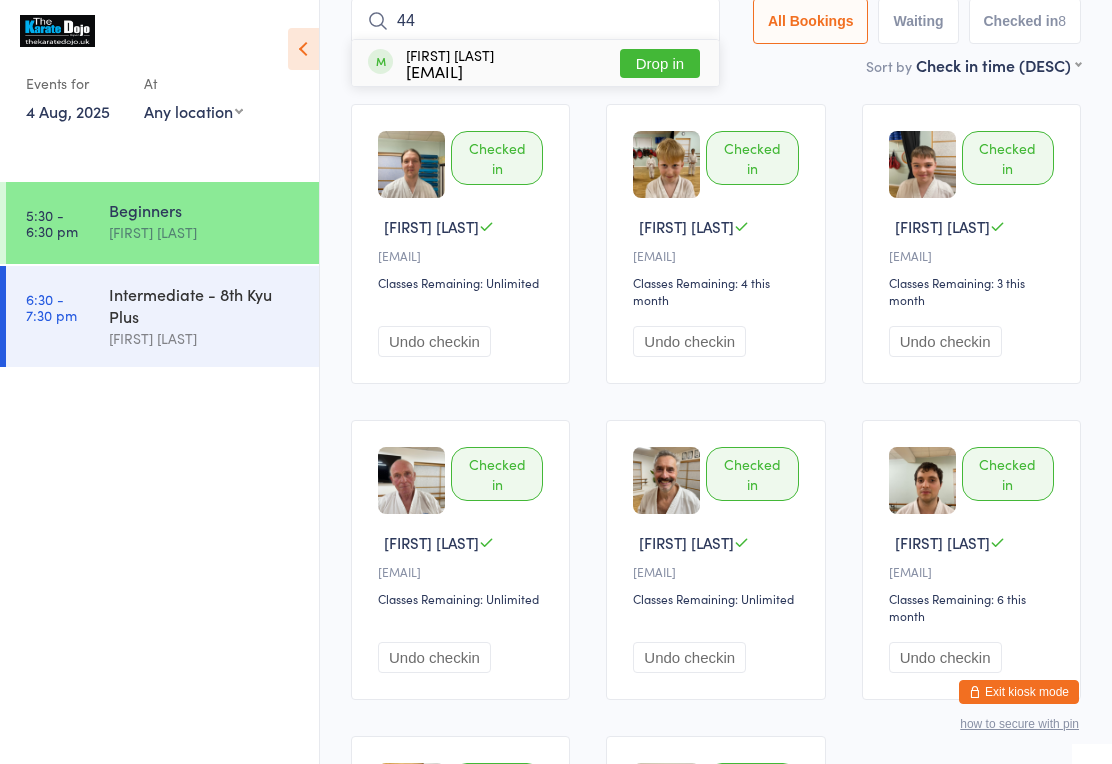 type on "4" 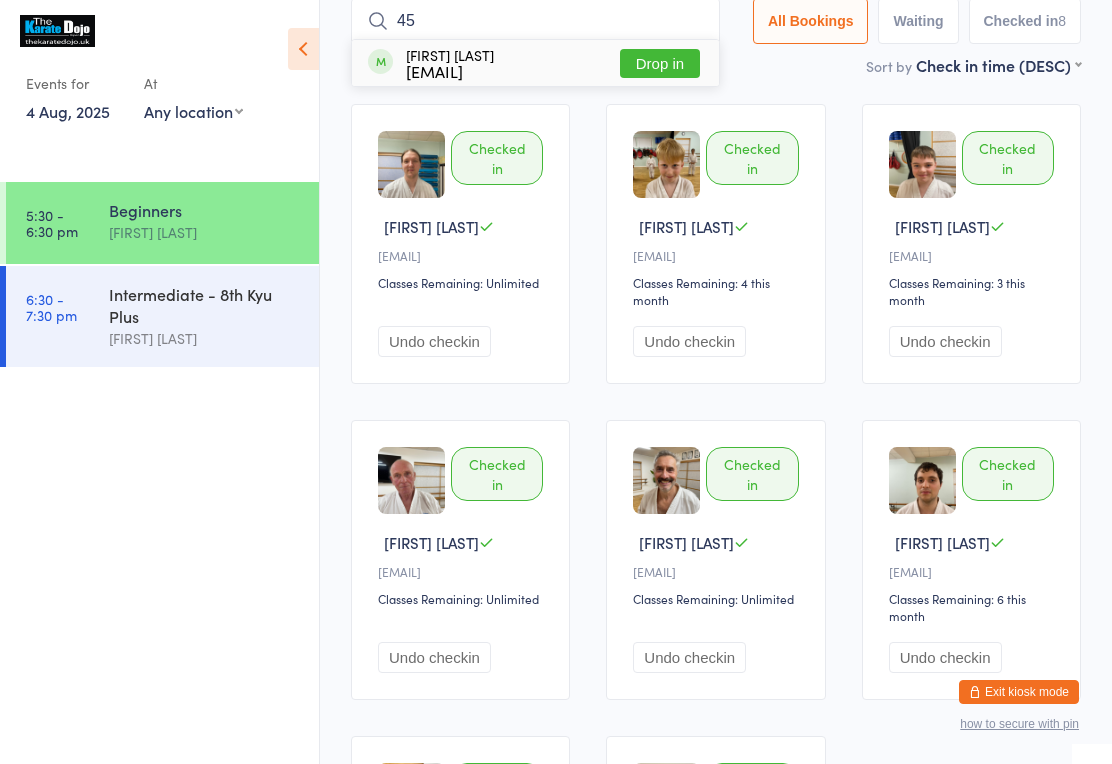 type on "45" 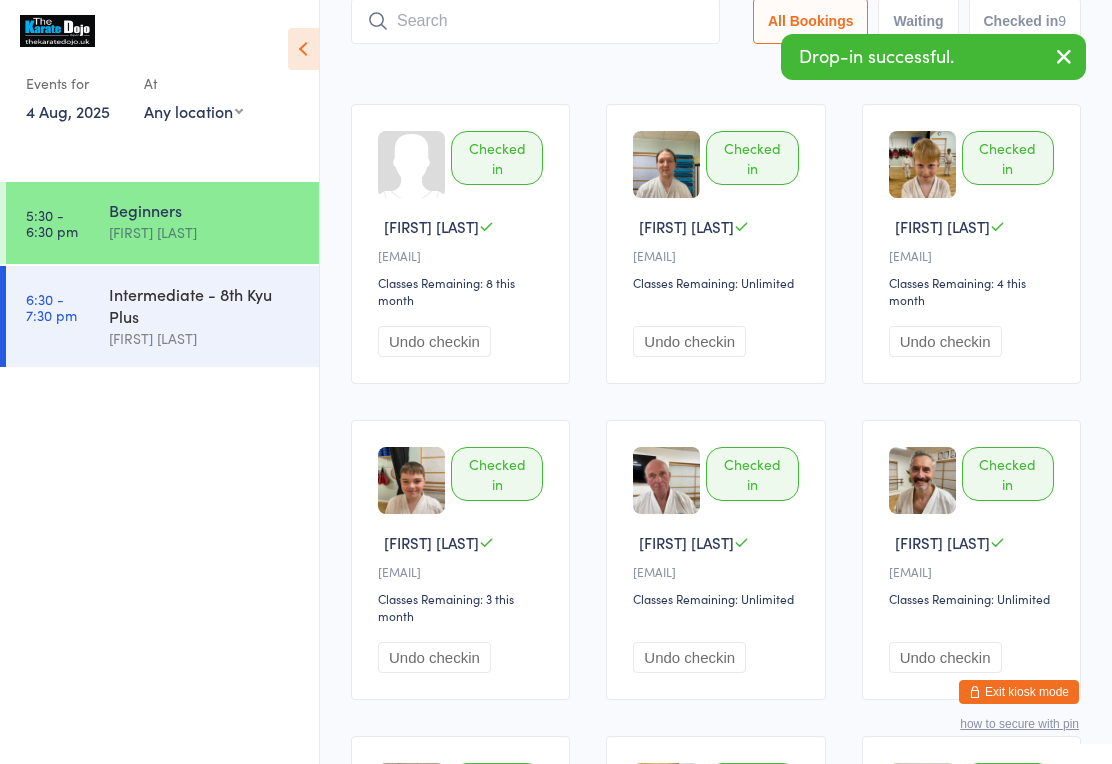 click at bounding box center [535, 21] 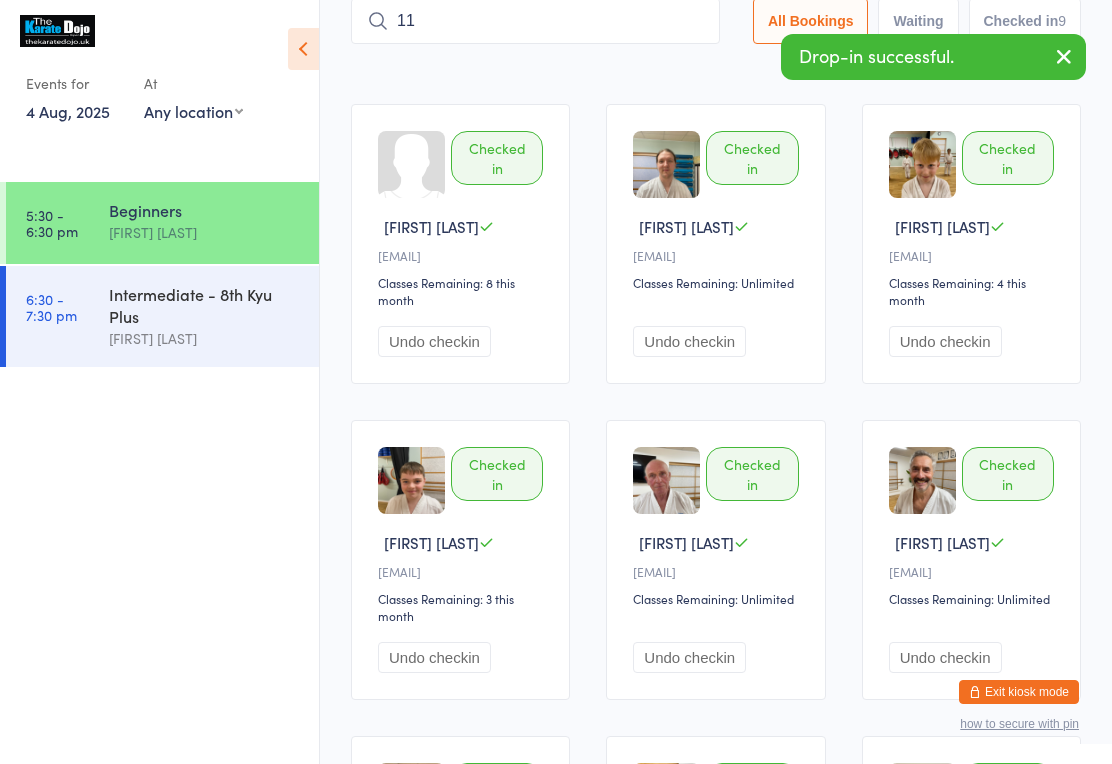 type on "118" 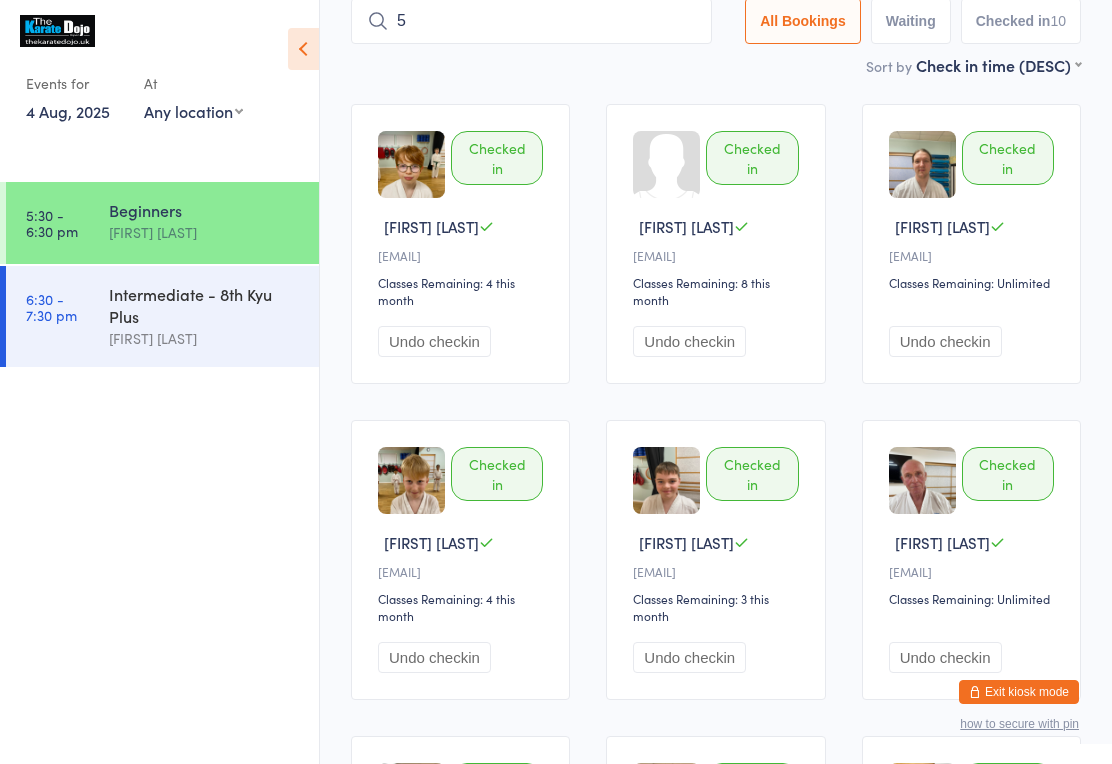 type on "54" 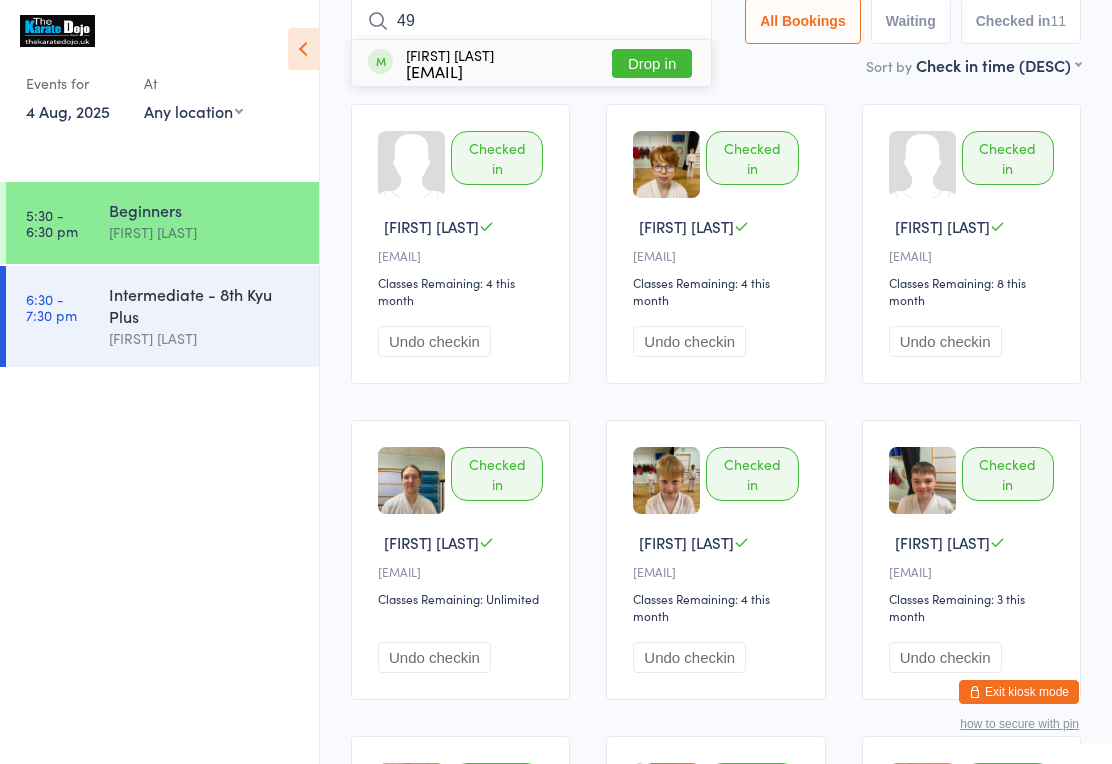type on "49" 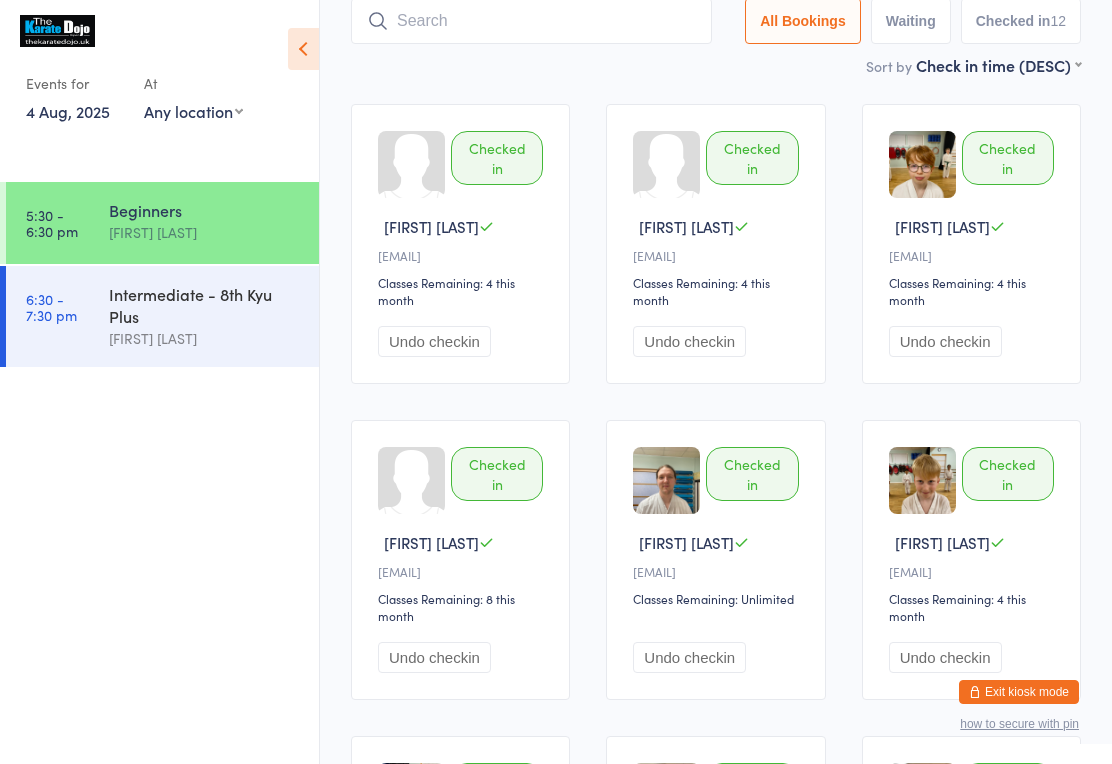 click at bounding box center (531, 21) 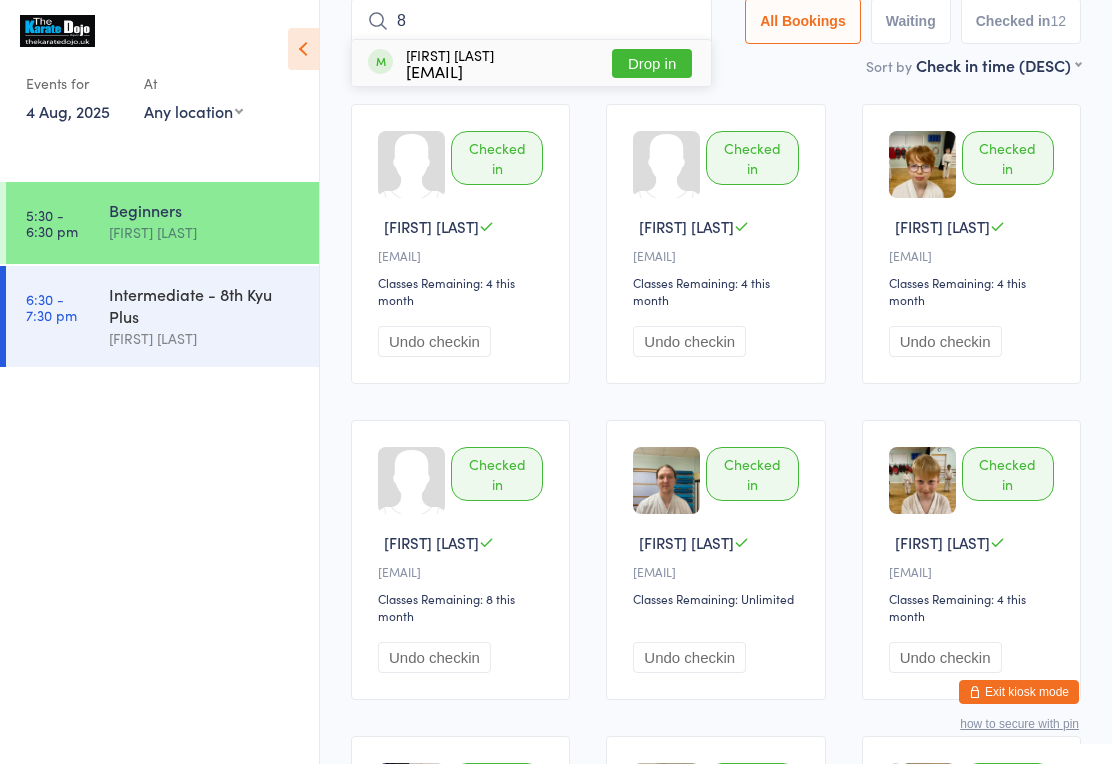 type on "8" 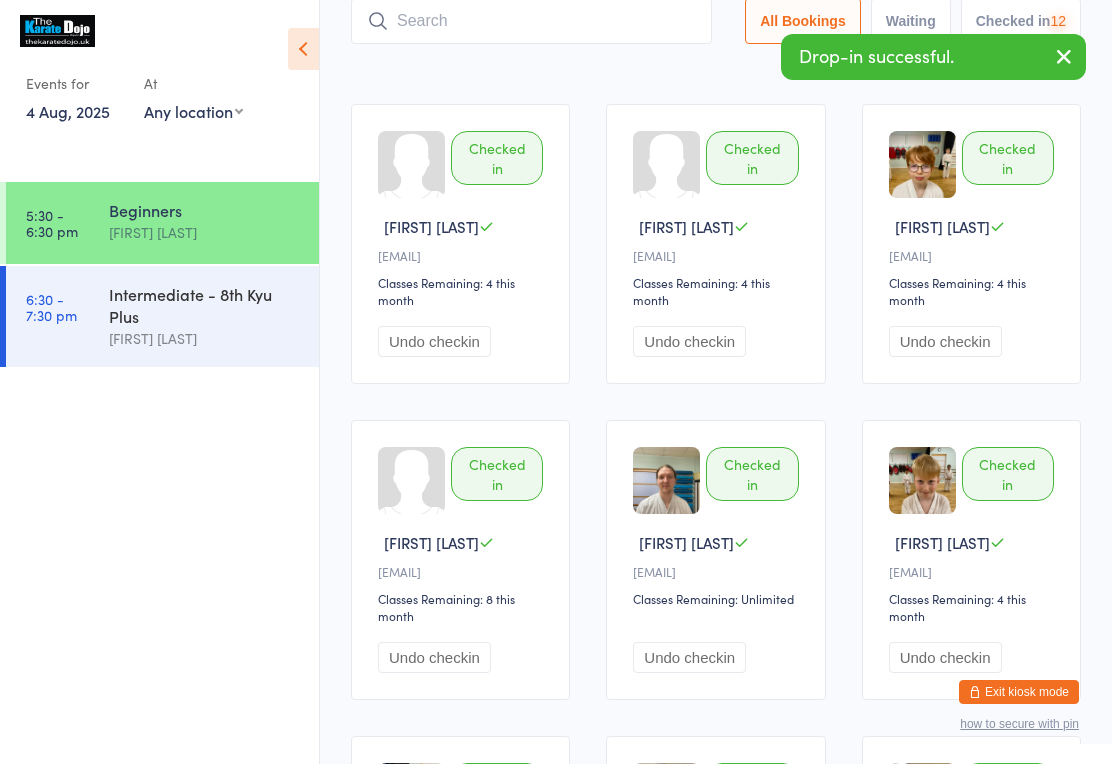 click at bounding box center (531, 21) 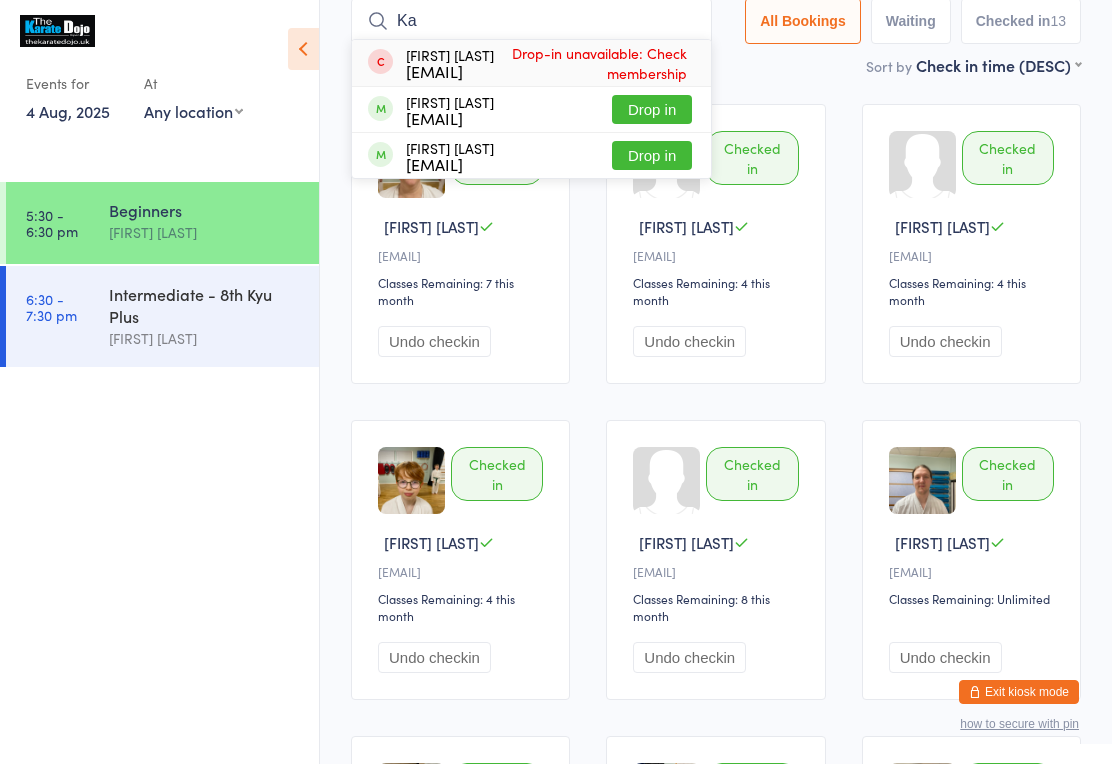type on "Ka" 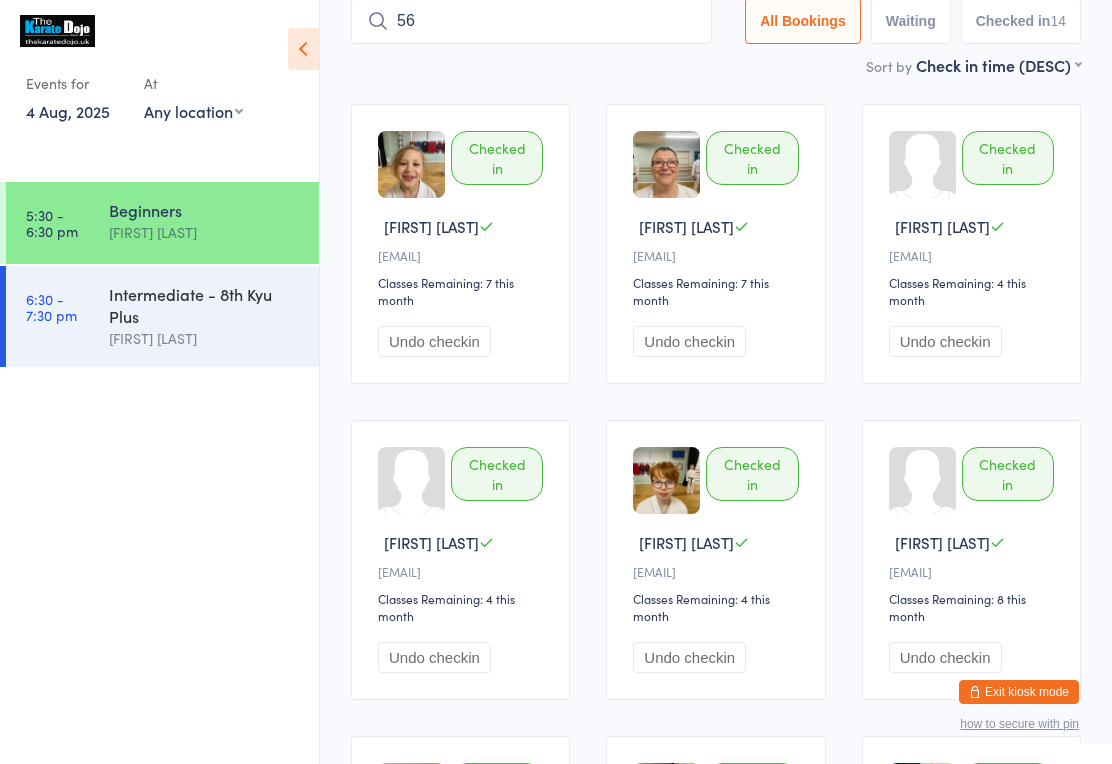type on "56" 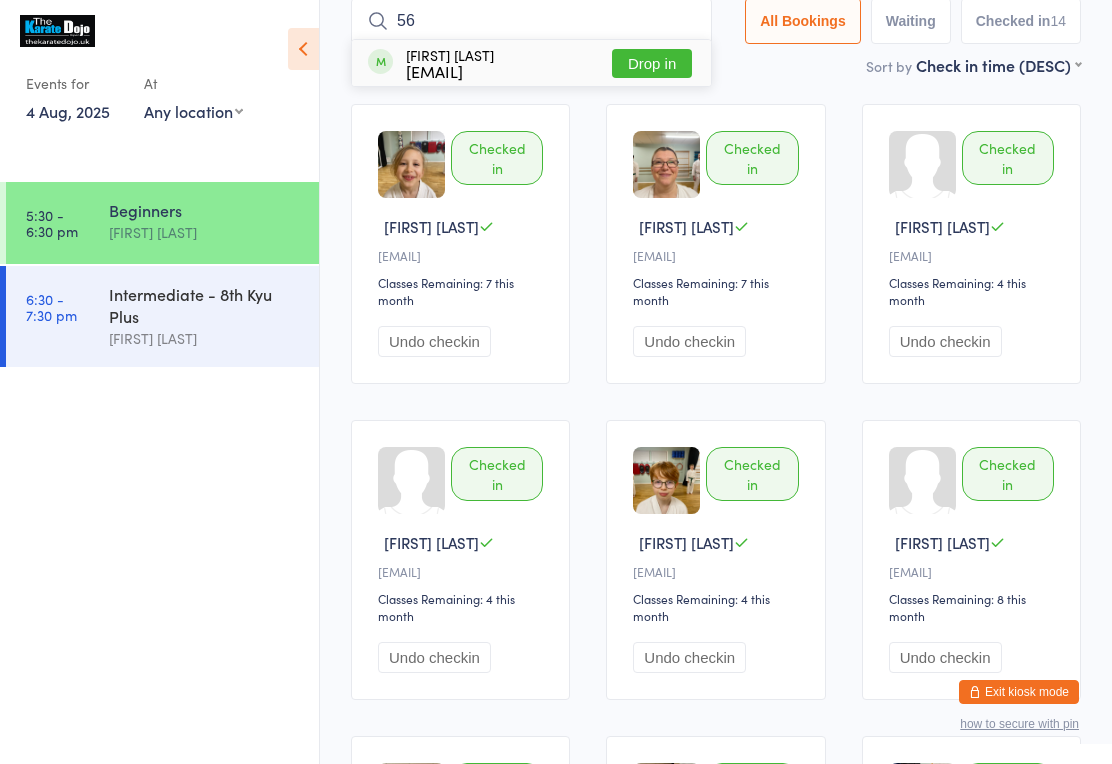 click on "Drop in" at bounding box center (652, 63) 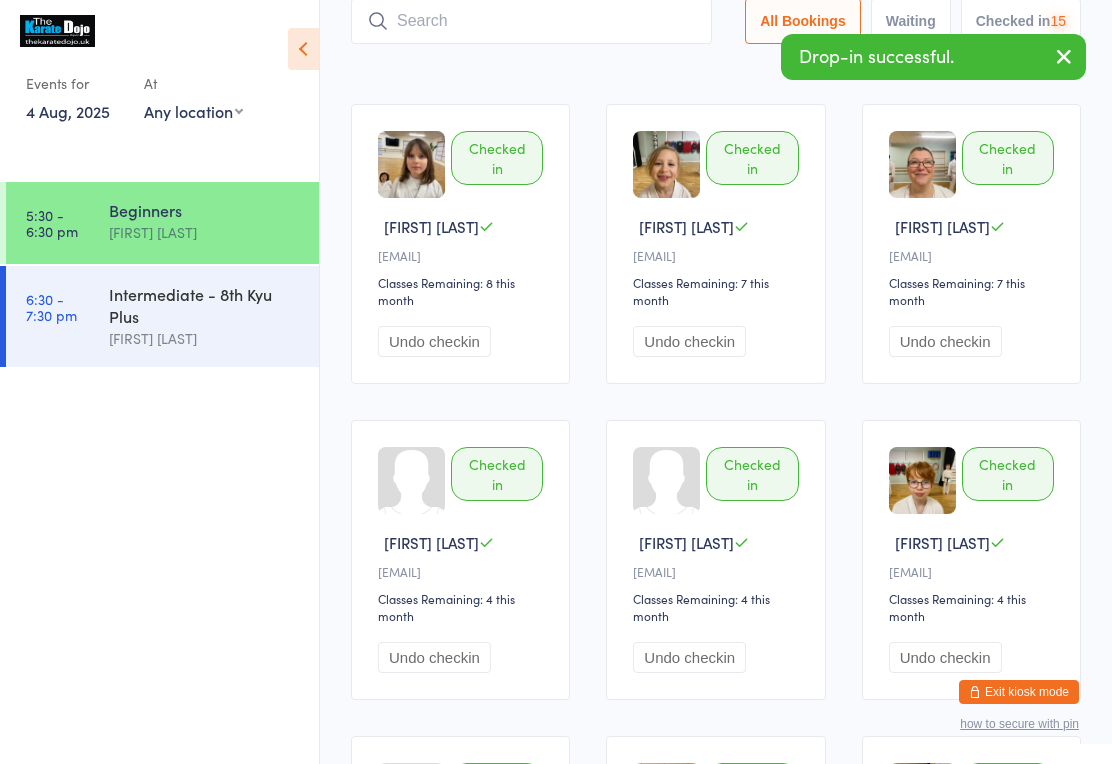 click at bounding box center [531, 21] 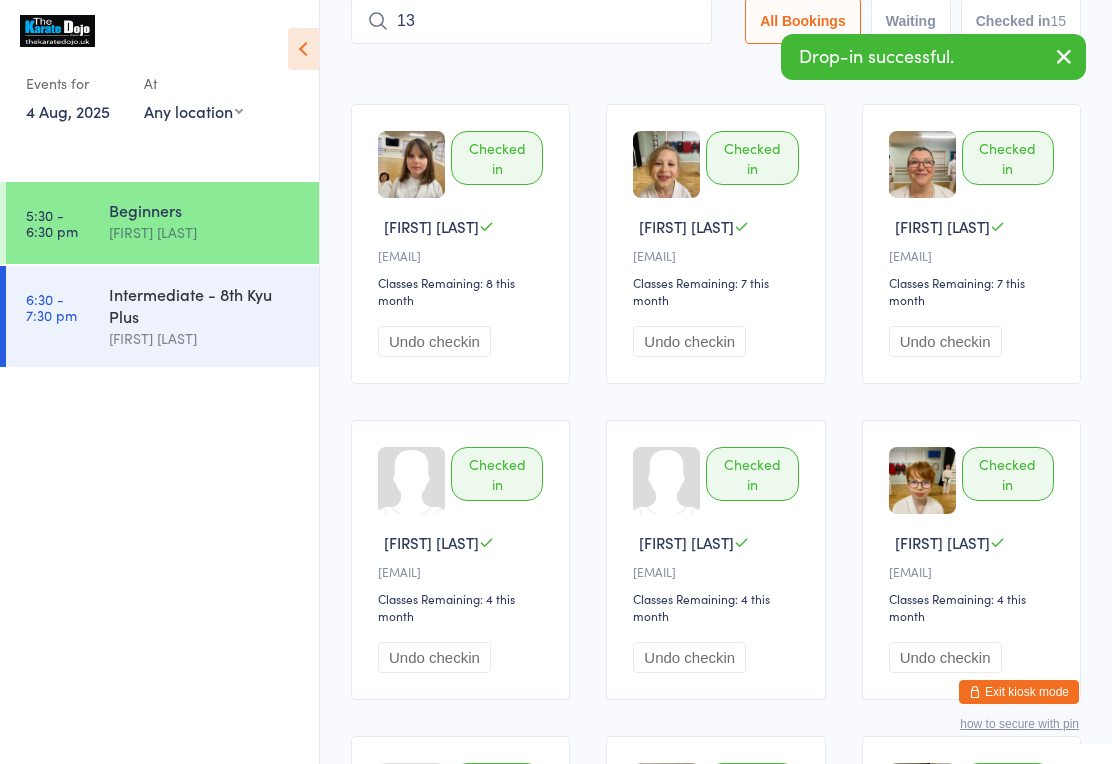 type on "135" 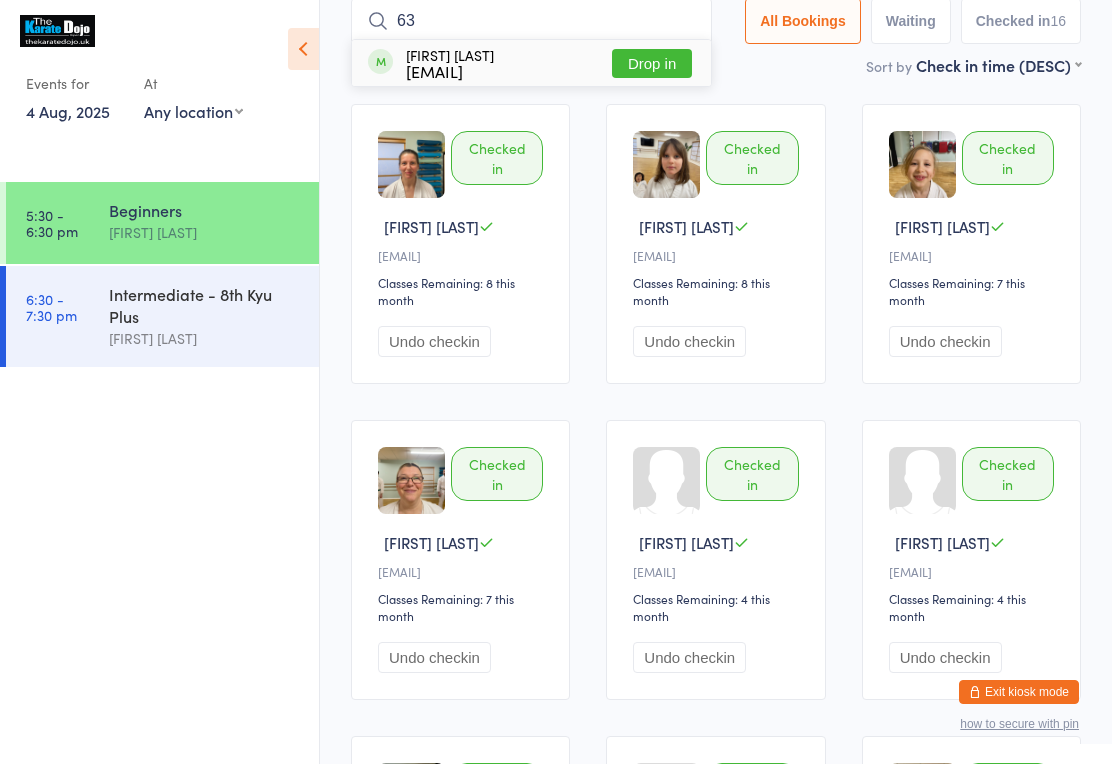 type on "6" 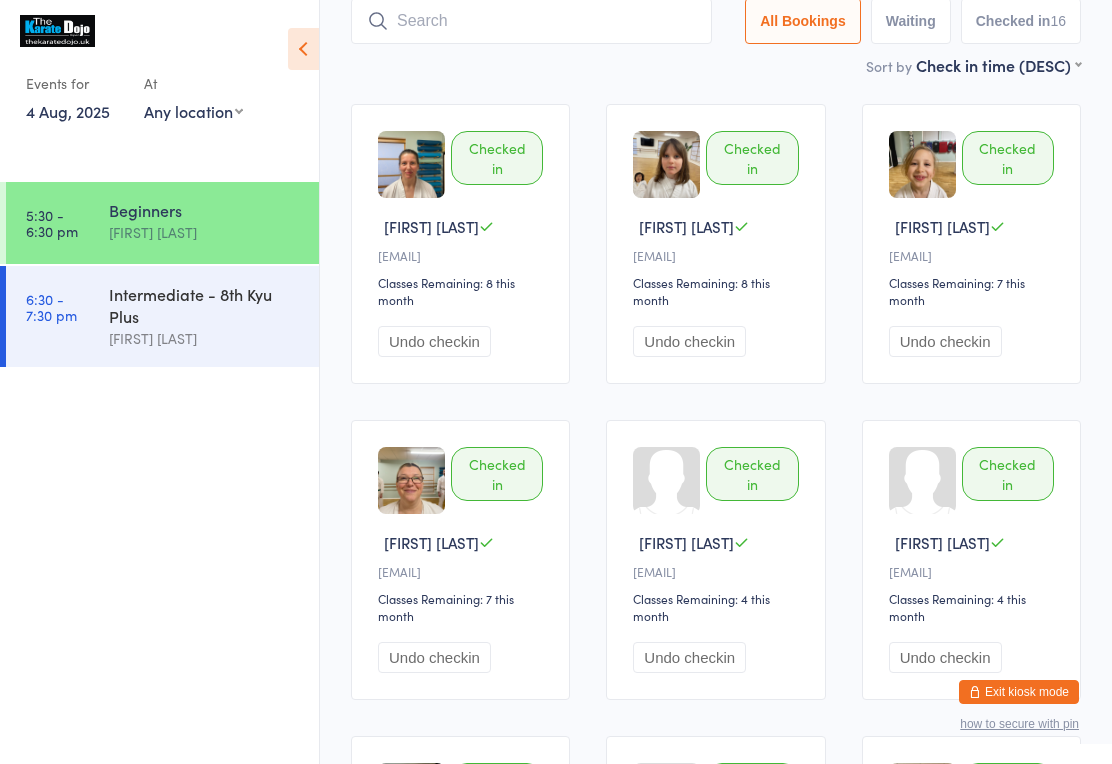 click on "Undo checkin" at bounding box center [434, 341] 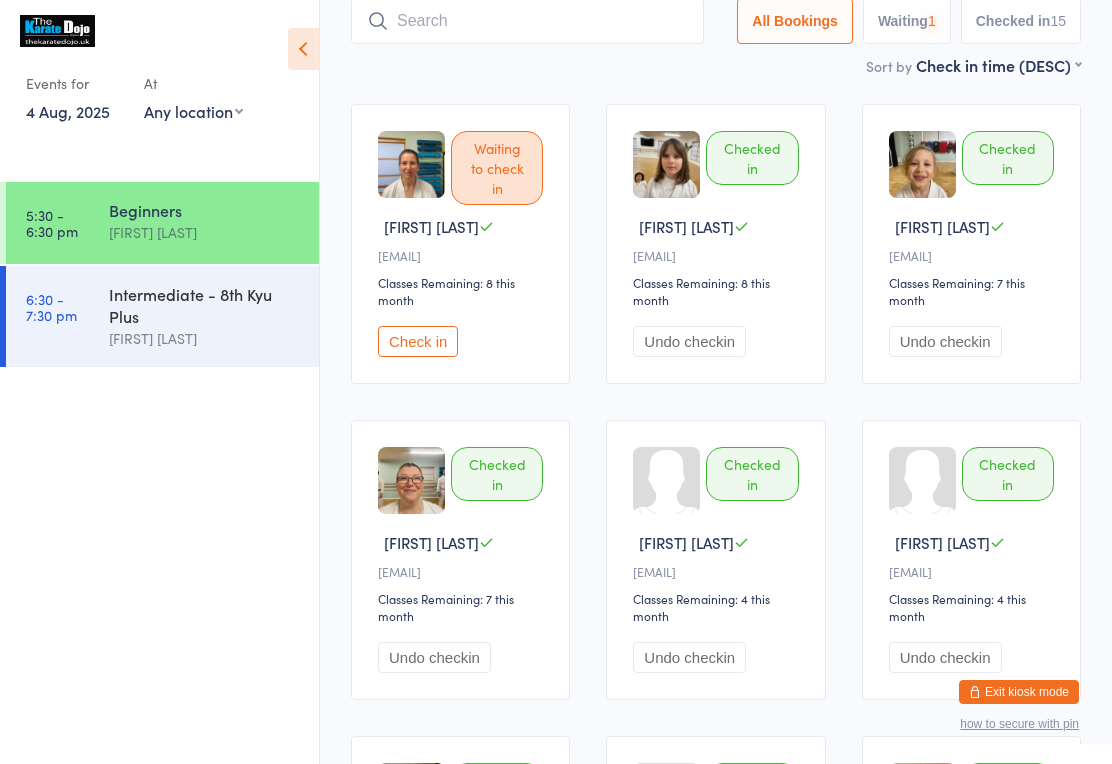 click at bounding box center (527, 21) 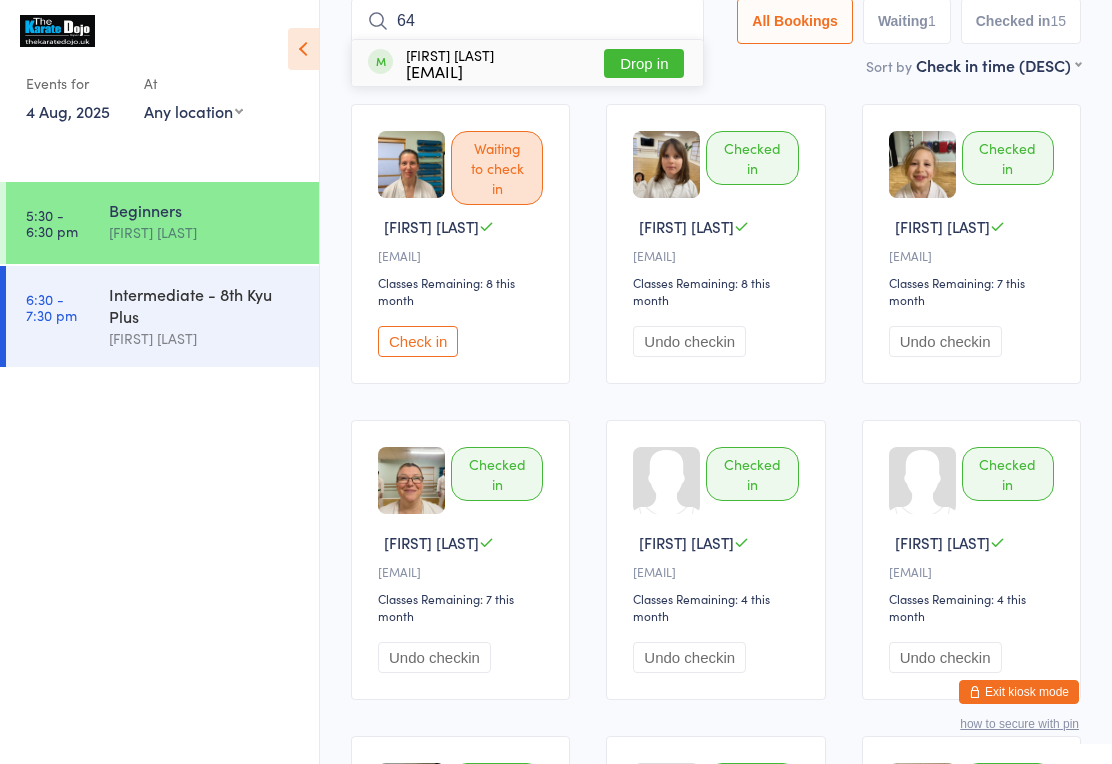 type on "64" 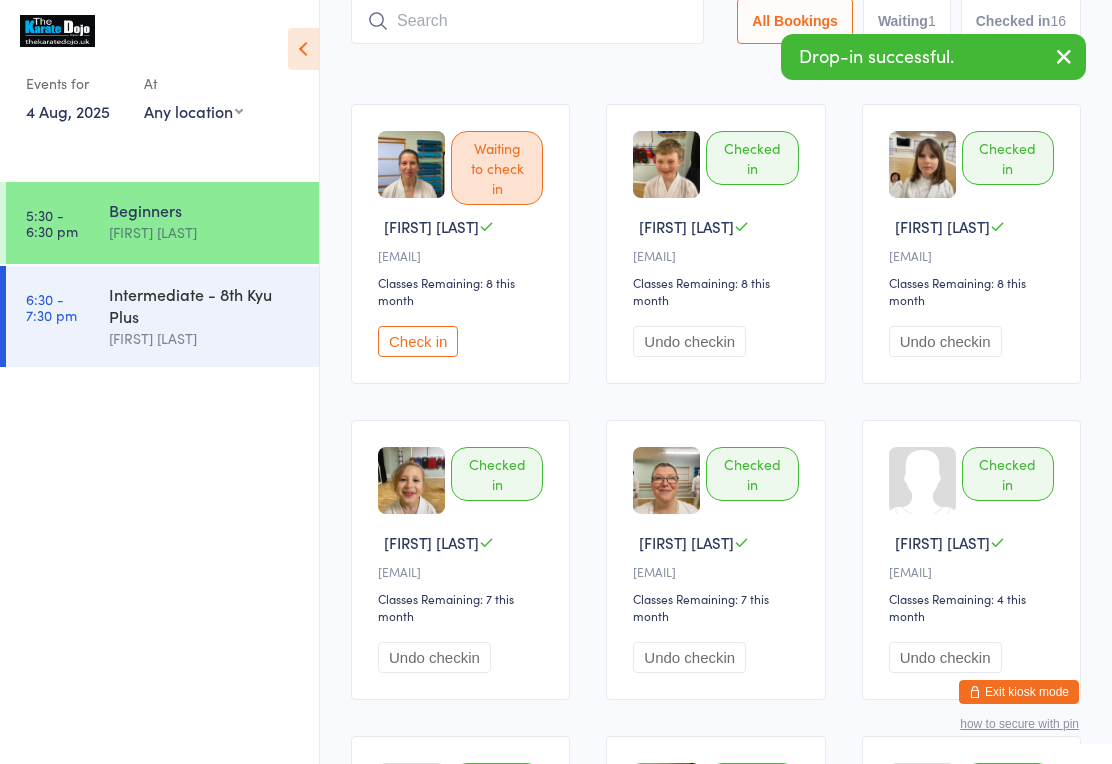 click at bounding box center (527, 21) 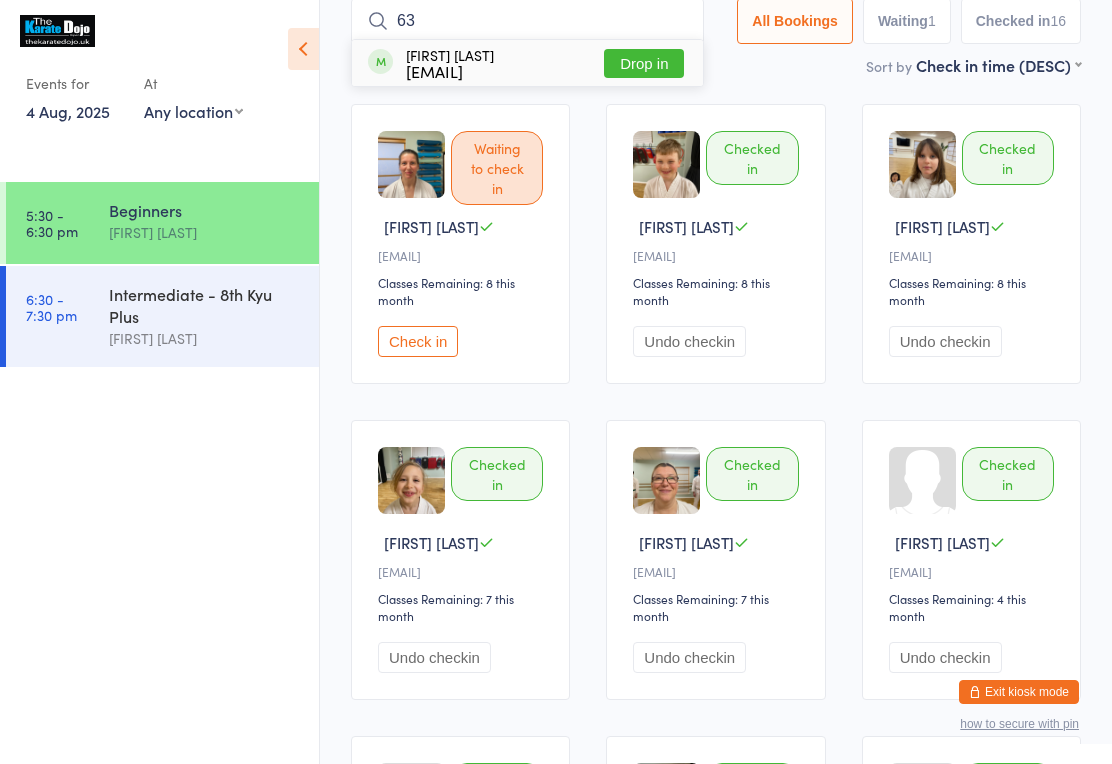 type on "63" 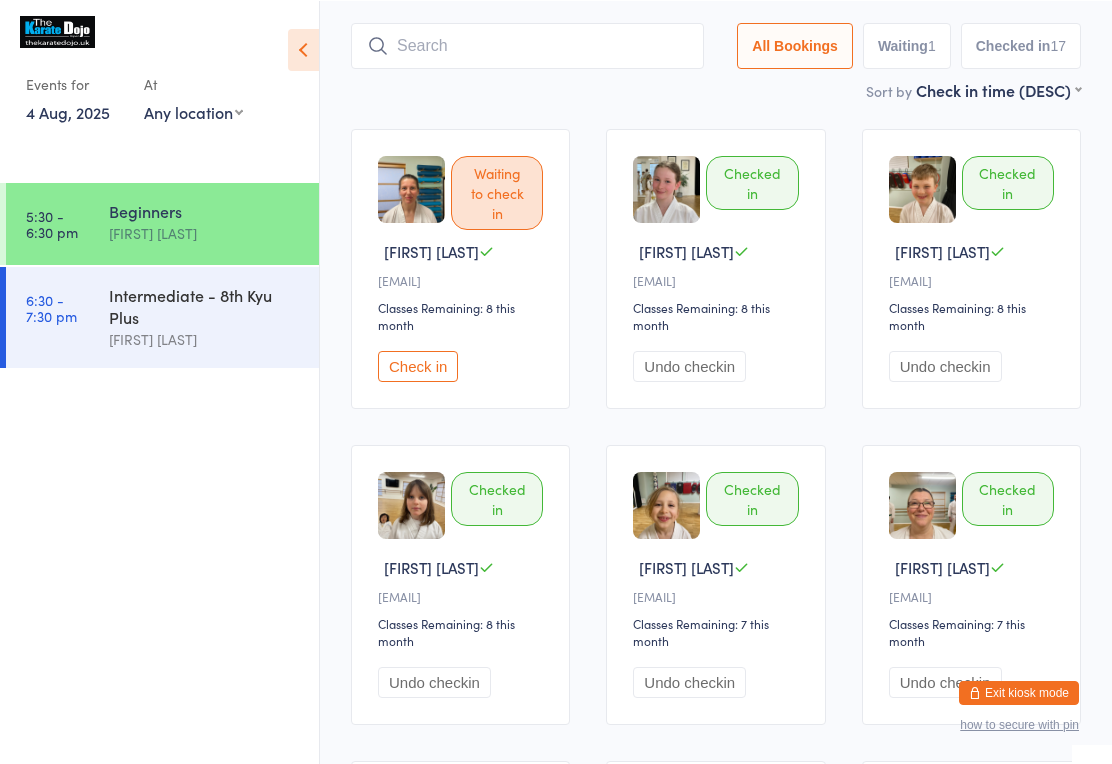 scroll, scrollTop: 109, scrollLeft: 0, axis: vertical 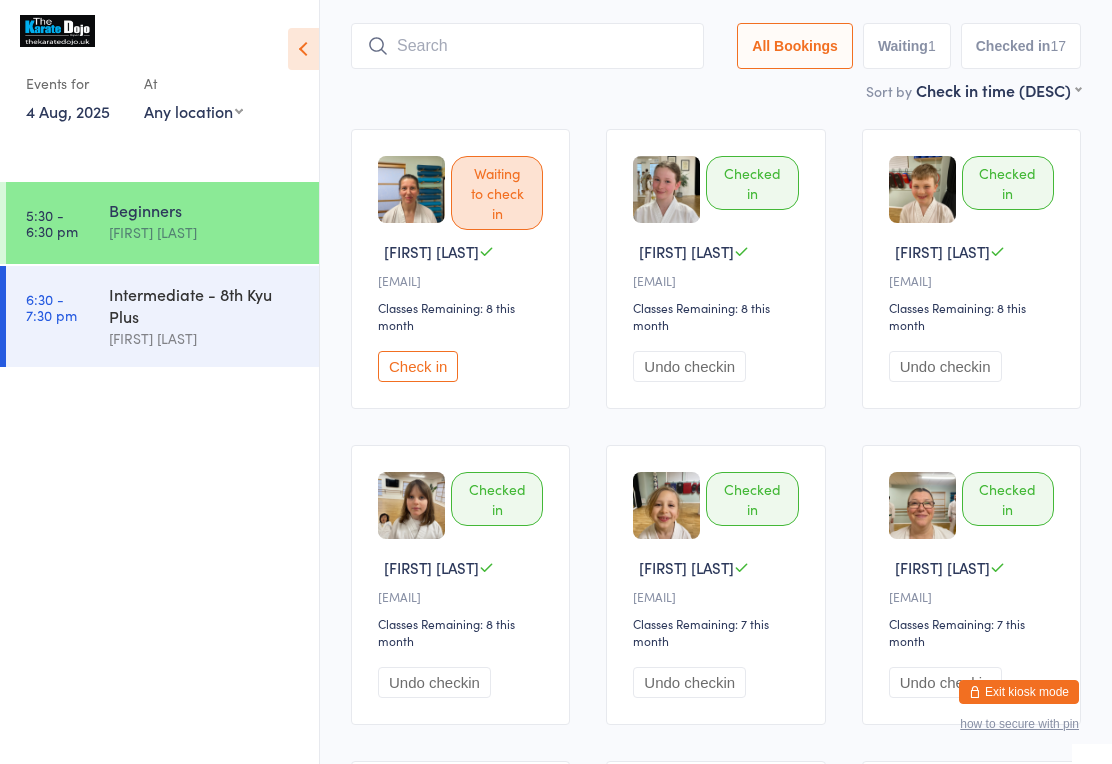 click on "Check in" at bounding box center [418, 366] 